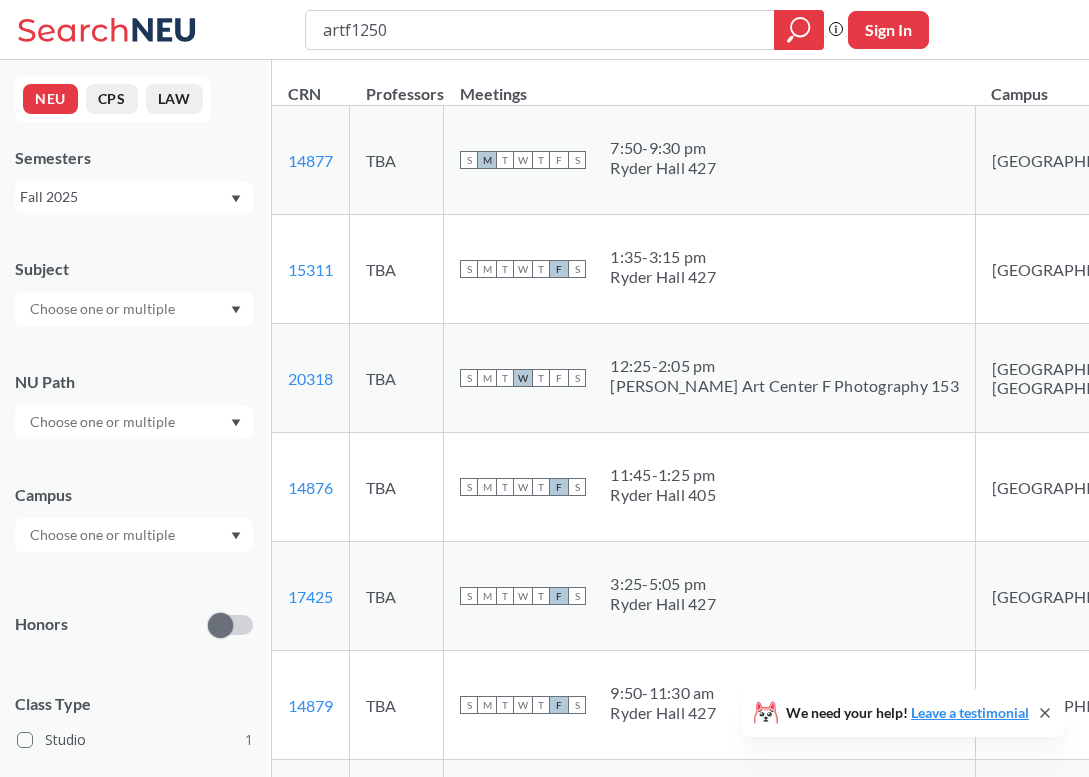 scroll, scrollTop: 367, scrollLeft: 0, axis: vertical 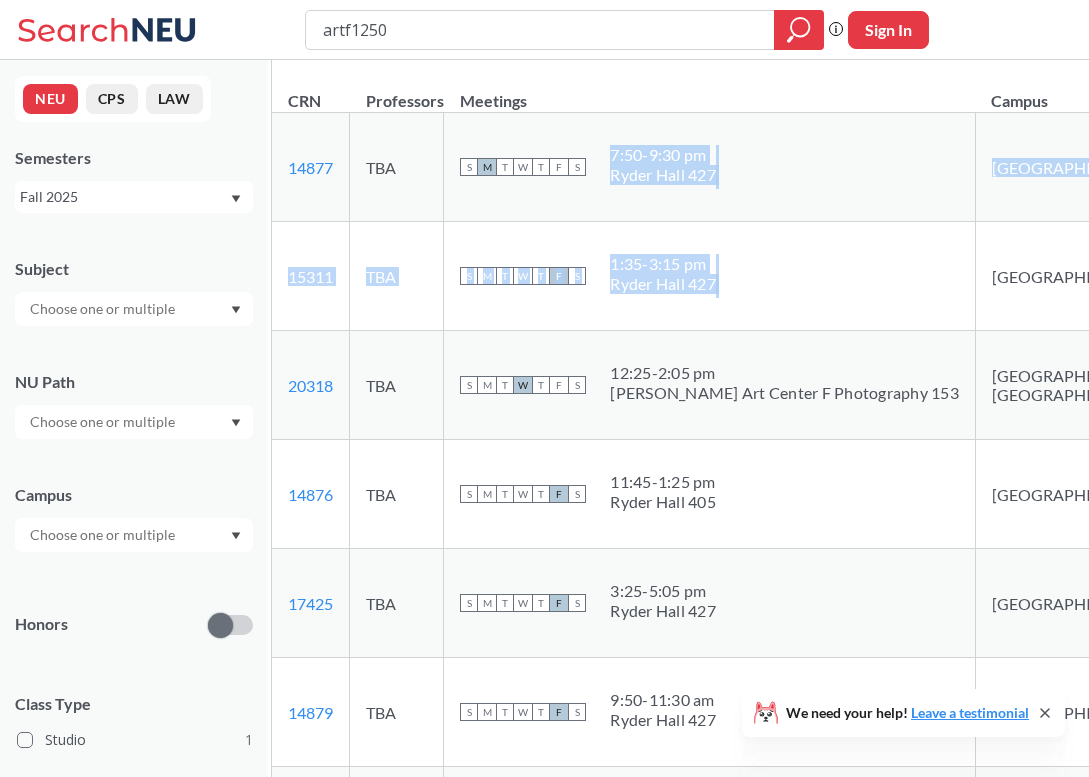 drag, startPoint x: 642, startPoint y: 152, endPoint x: 932, endPoint y: 236, distance: 301.92053 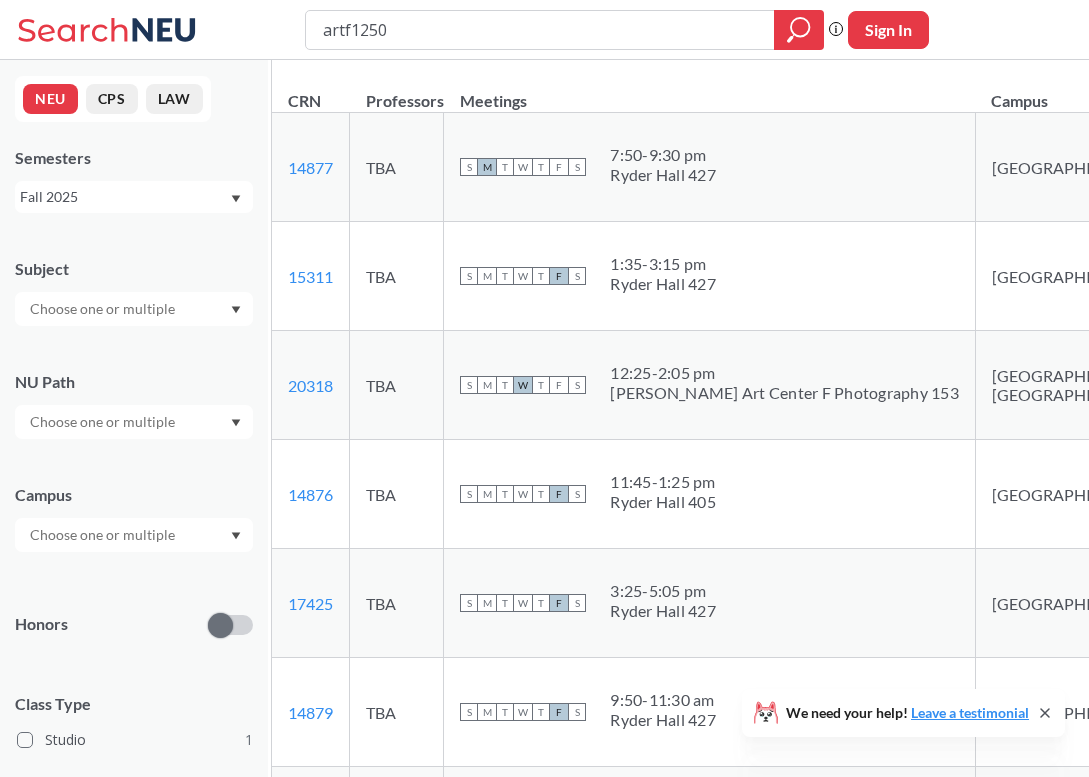 drag, startPoint x: 651, startPoint y: 583, endPoint x: 817, endPoint y: 653, distance: 180.15549 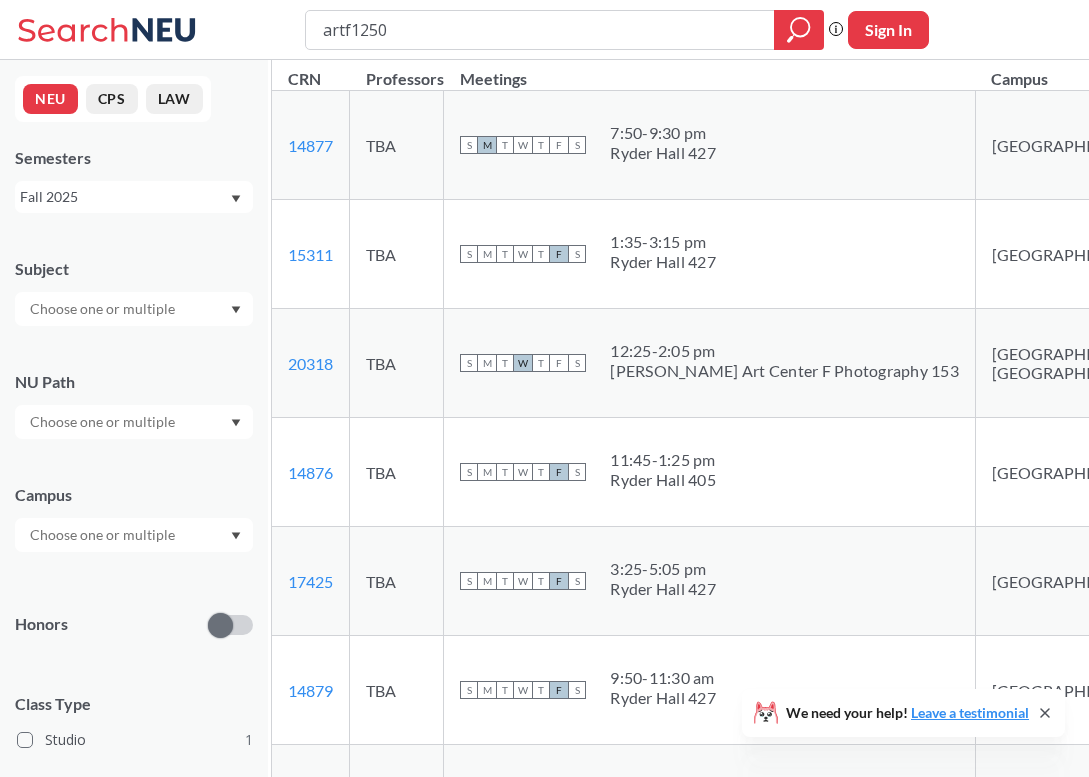 scroll, scrollTop: 362, scrollLeft: 0, axis: vertical 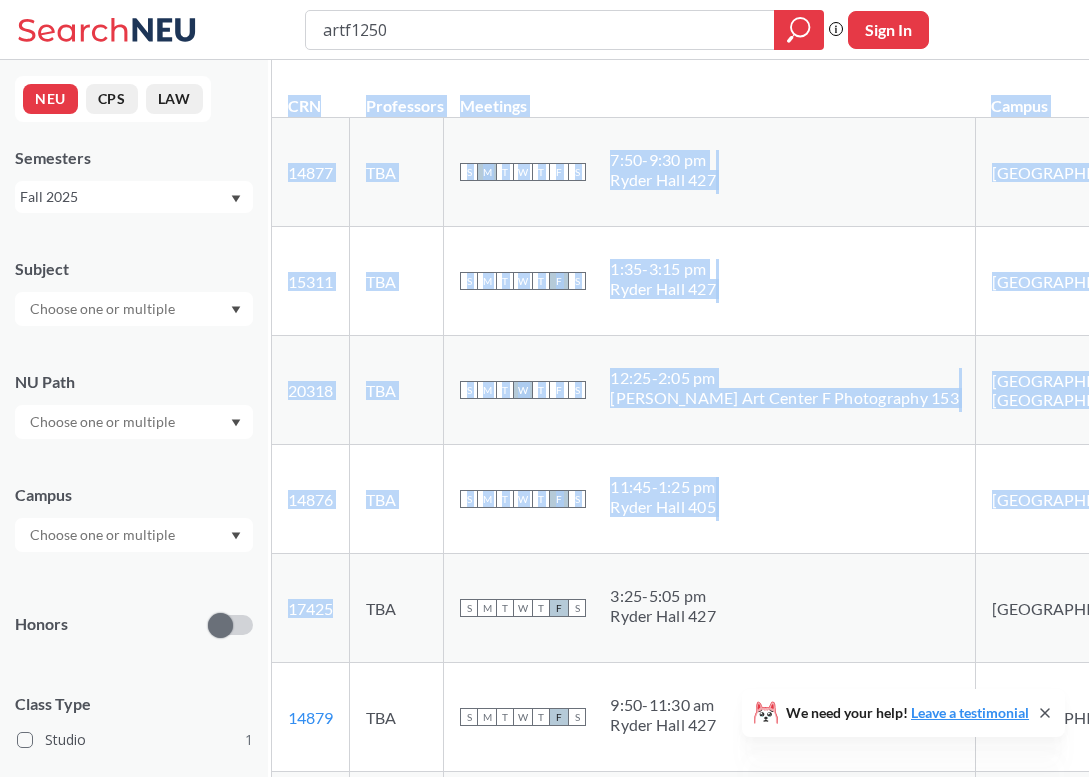 drag, startPoint x: 377, startPoint y: 614, endPoint x: 287, endPoint y: 606, distance: 90.35486 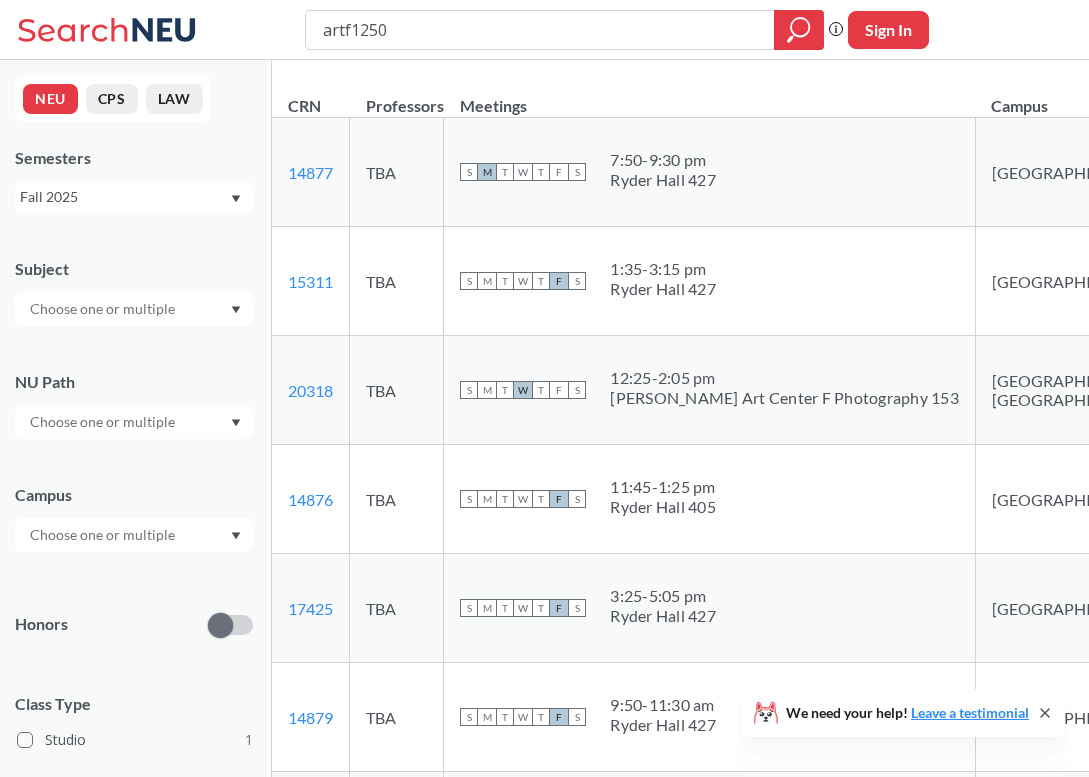 click on "ARTF   1250 :  Designing Interactive Experiences View this course on Banner. Updated 3 minutes ago 2 CREDITS
Introduces the language, concepts, and processes of interactive experience as a compelling medium to communicate meaning. Examines how variables within the environment can change how we inhabit an experience physically, conceptually, and emotionally and affect or provoke responses. Hands-on experimentation offers students an opportunity to learn using one or more forms of rapid prototyping. Studies historical and contemporary examples of art and design projects designed as exchanges or experiences. Incorporates visual and nonvisual mapping techniques as a means to understand the present.
NUPaths:   Creative Express/Innov Prerequisites:  None Corequisites:  ARTF 1251 Course fees:  None View more info for this class CRN  Professors   Meetings   Campus   Seats   Notifications  14877 View this section on Banner. TBA S M T W T F S 7:50 - 9:30 pm Ryder Hall 427 Boston 12 / 14 6/6 Waitlist Seats S" at bounding box center (812, 660) 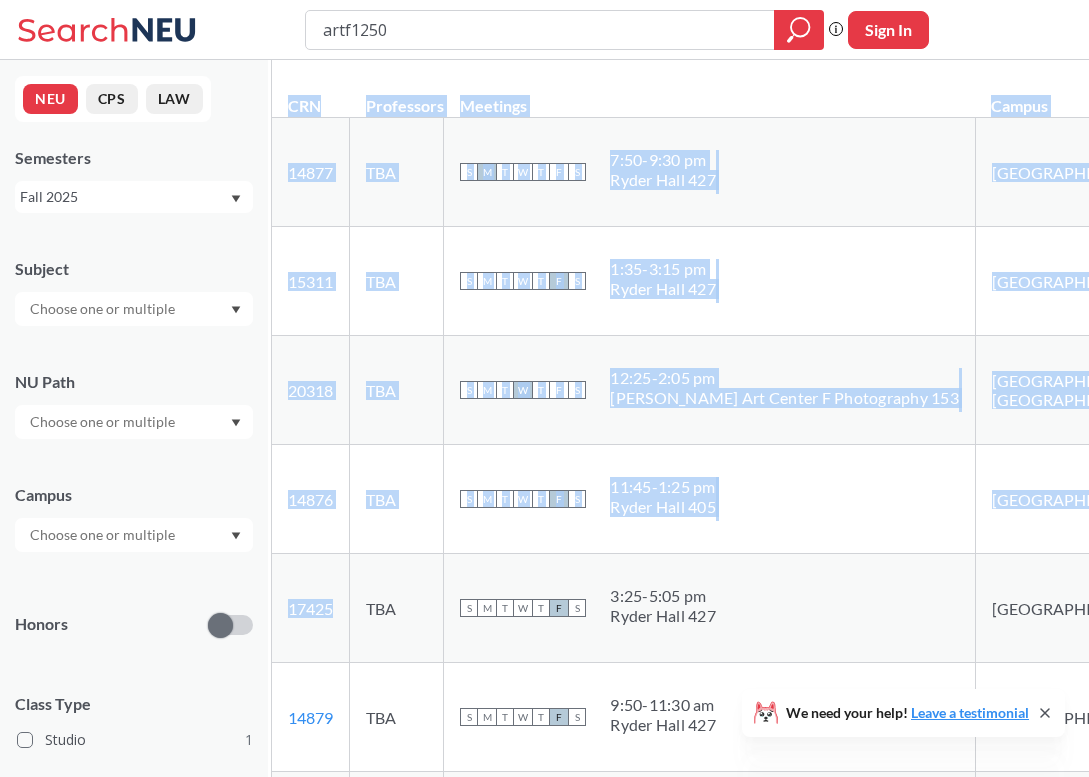 drag, startPoint x: 300, startPoint y: 597, endPoint x: 378, endPoint y: 611, distance: 79.24645 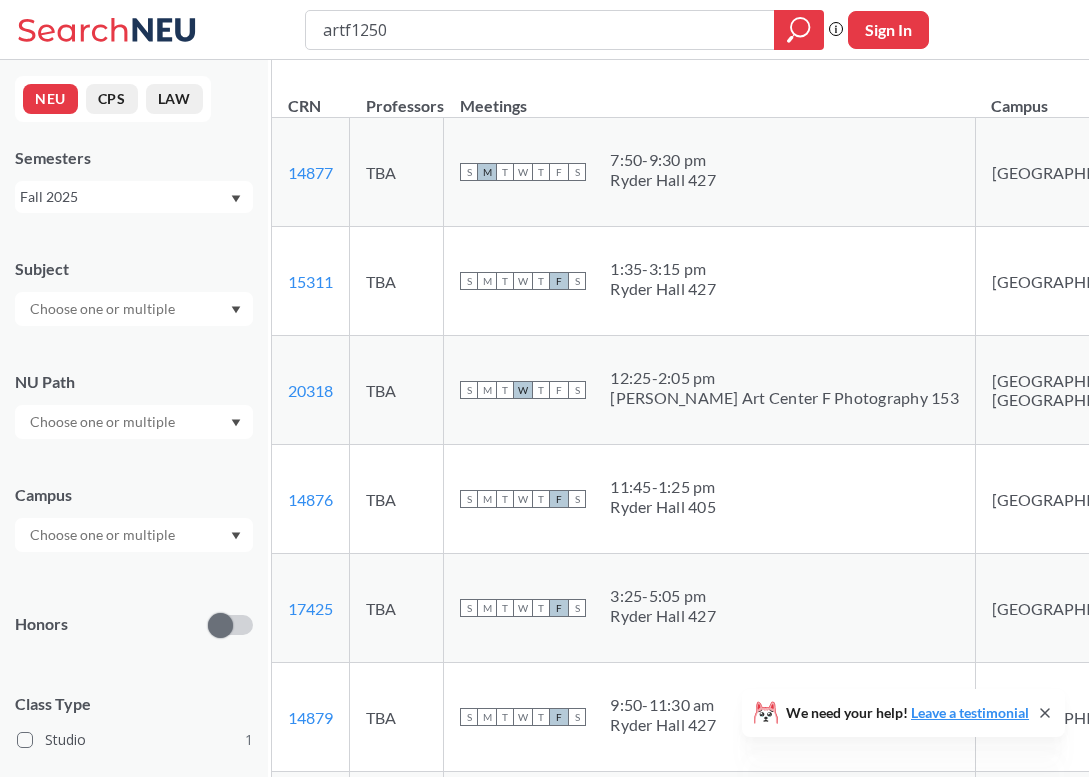 click on "17425 View this section on Banner." at bounding box center [311, 608] 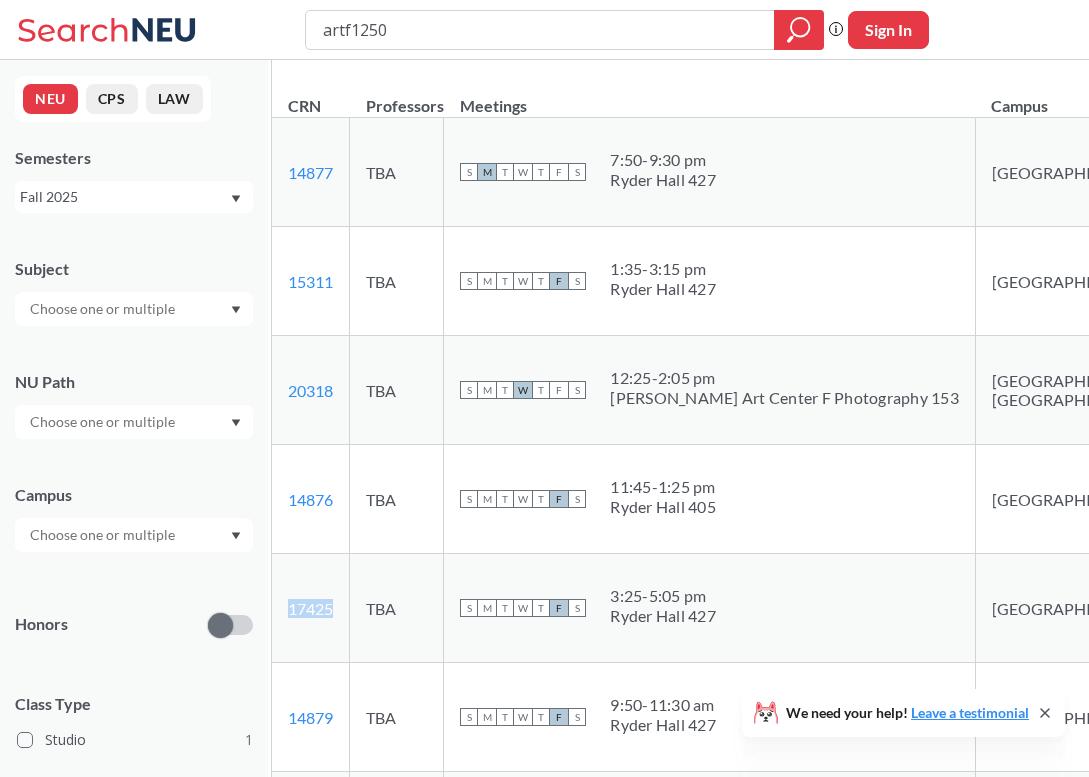 drag, startPoint x: 382, startPoint y: 608, endPoint x: 325, endPoint y: 612, distance: 57.14018 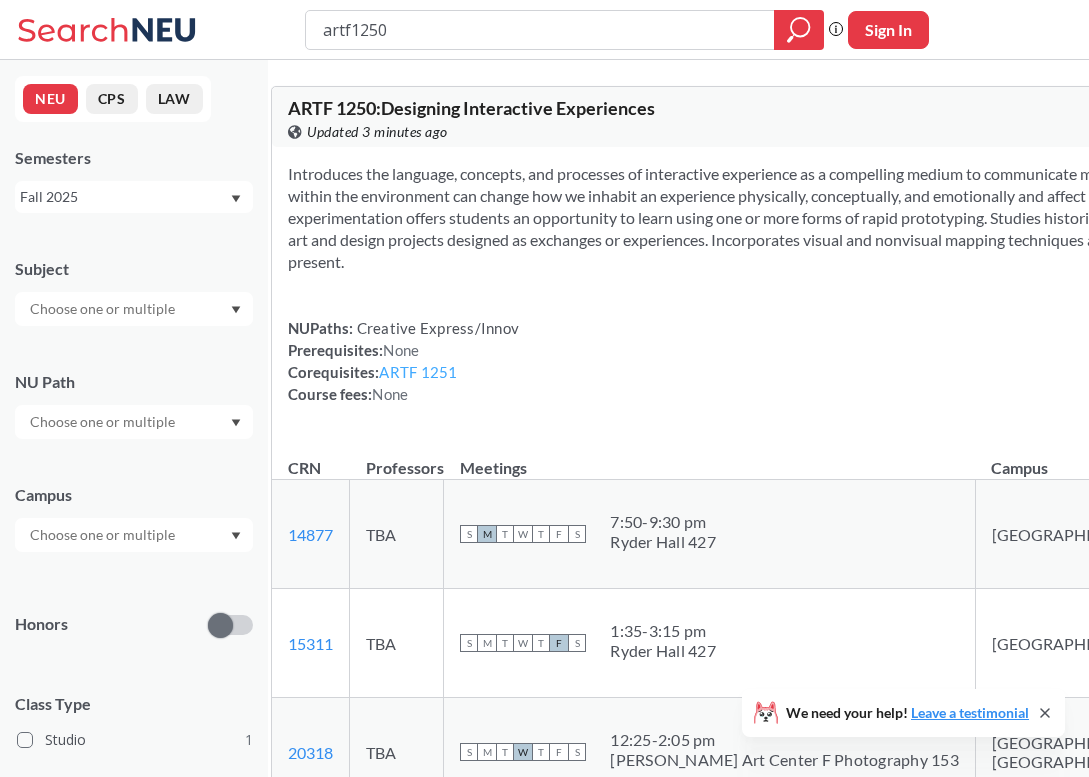 click on "ARTF 1251" at bounding box center [418, 372] 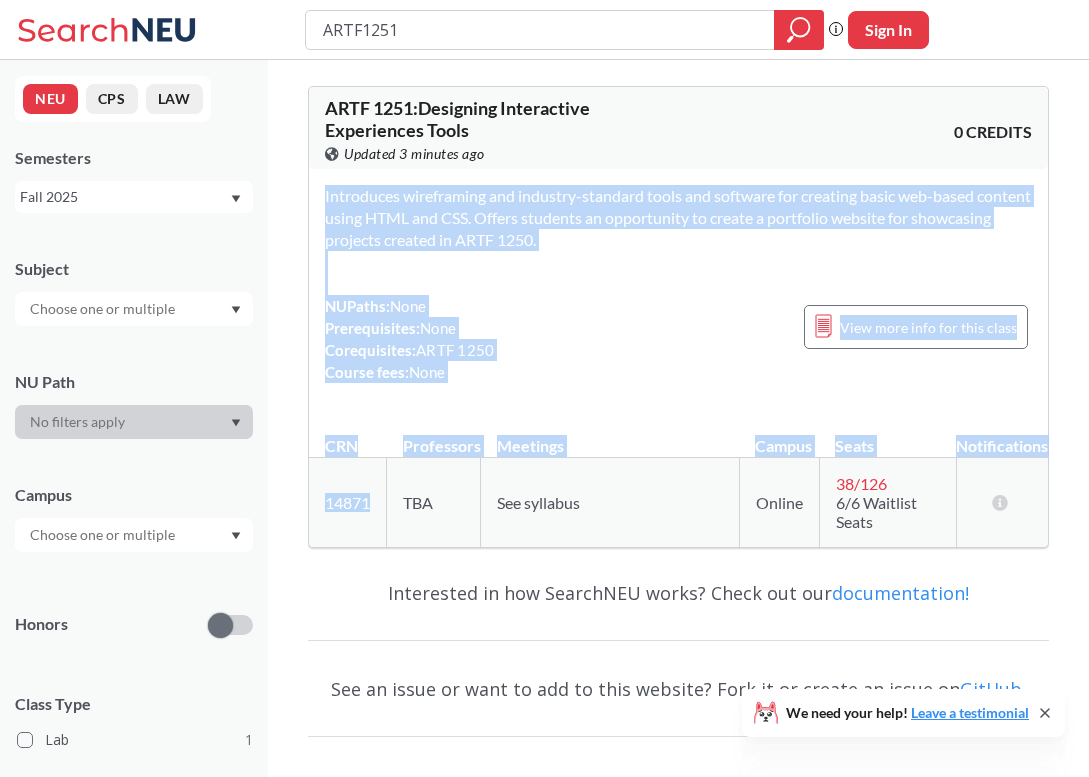 drag, startPoint x: 386, startPoint y: 508, endPoint x: 305, endPoint y: 507, distance: 81.00617 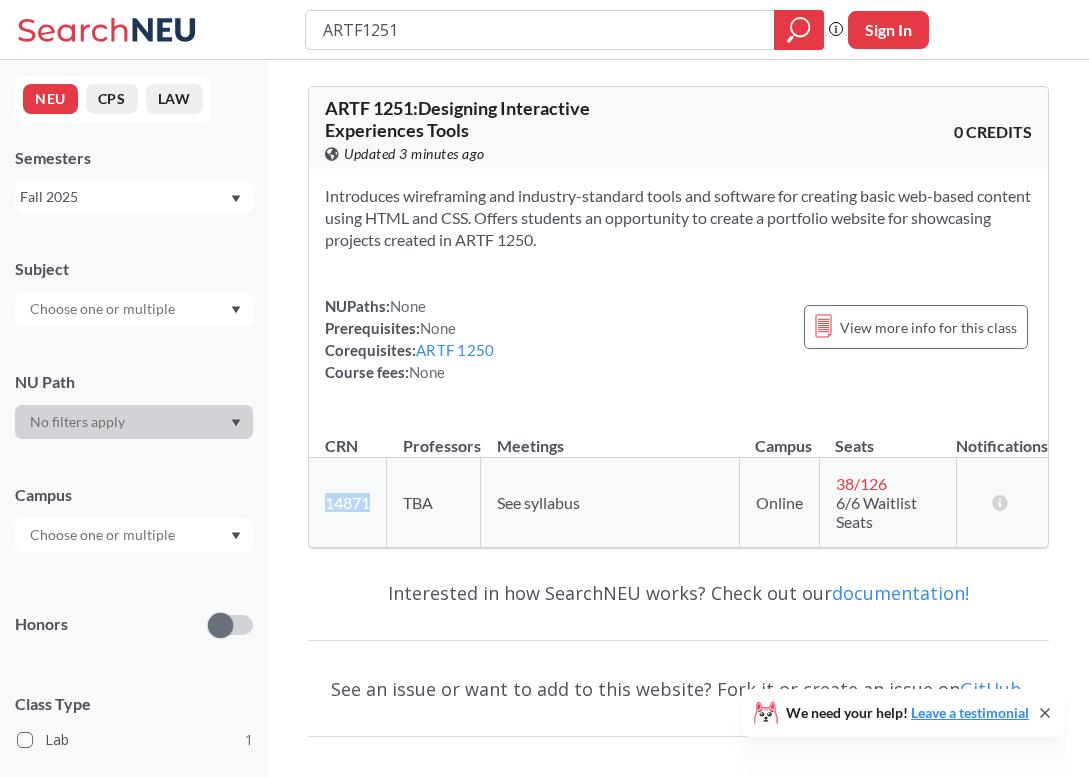 drag, startPoint x: 310, startPoint y: 500, endPoint x: 369, endPoint y: 498, distance: 59.03389 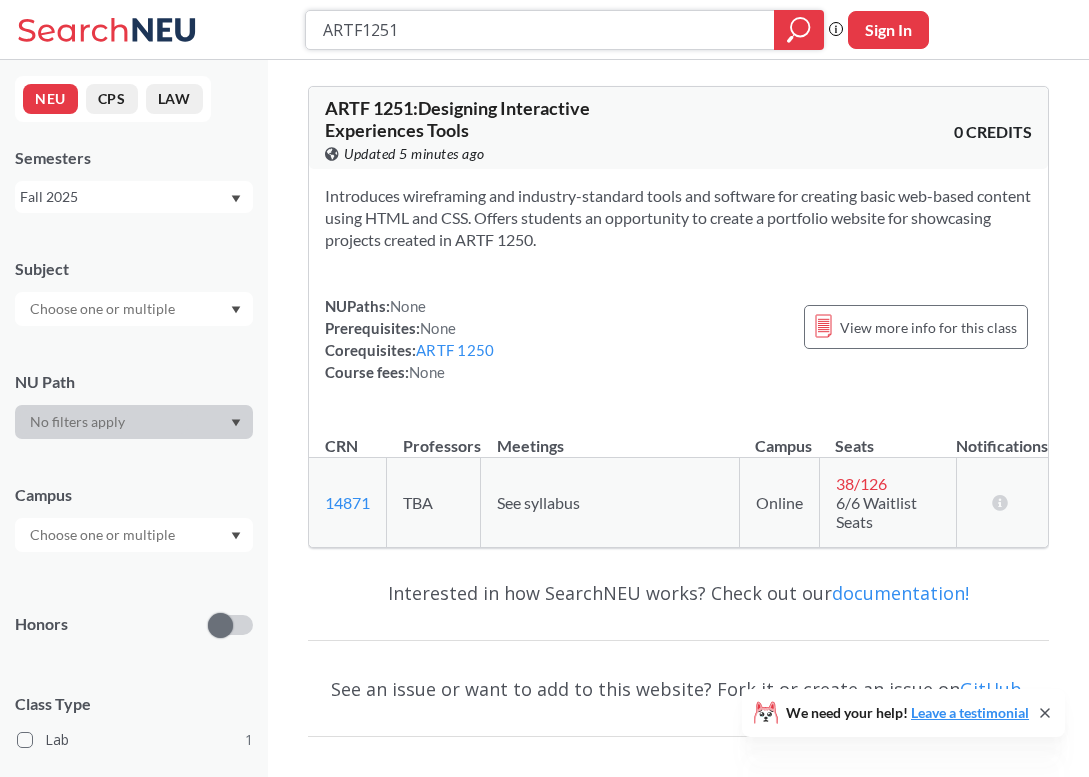 click on "ARTF1251" at bounding box center [540, 30] 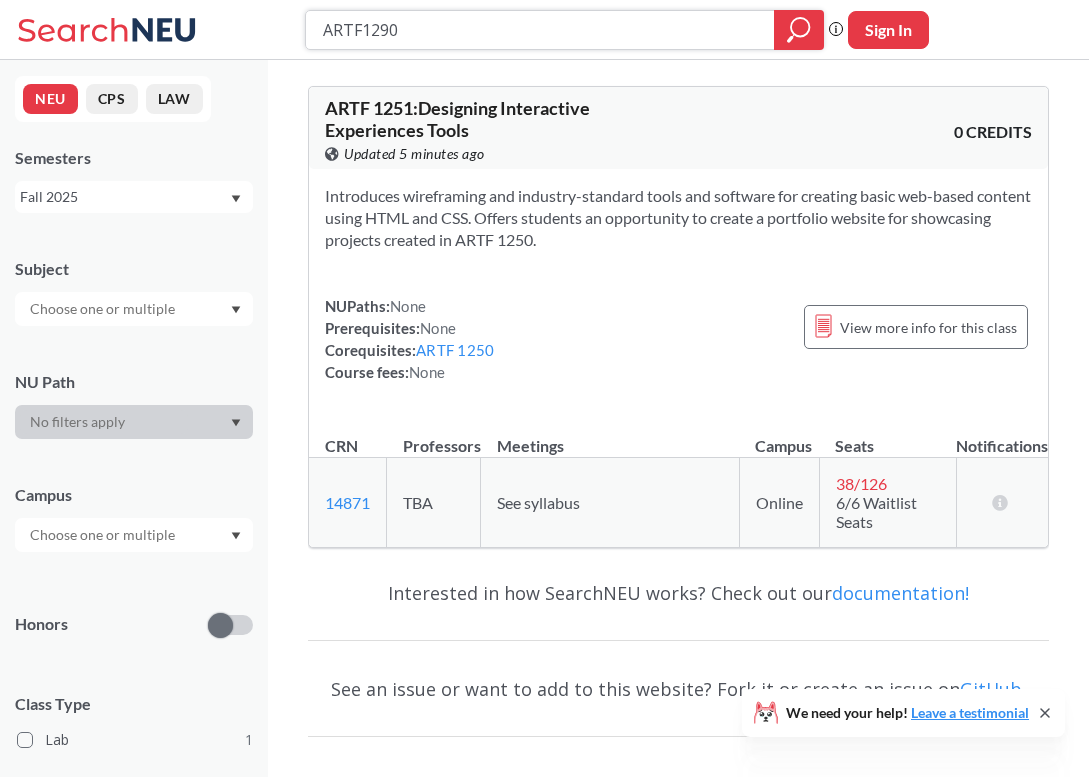 click on "ARTF1290" at bounding box center [540, 30] 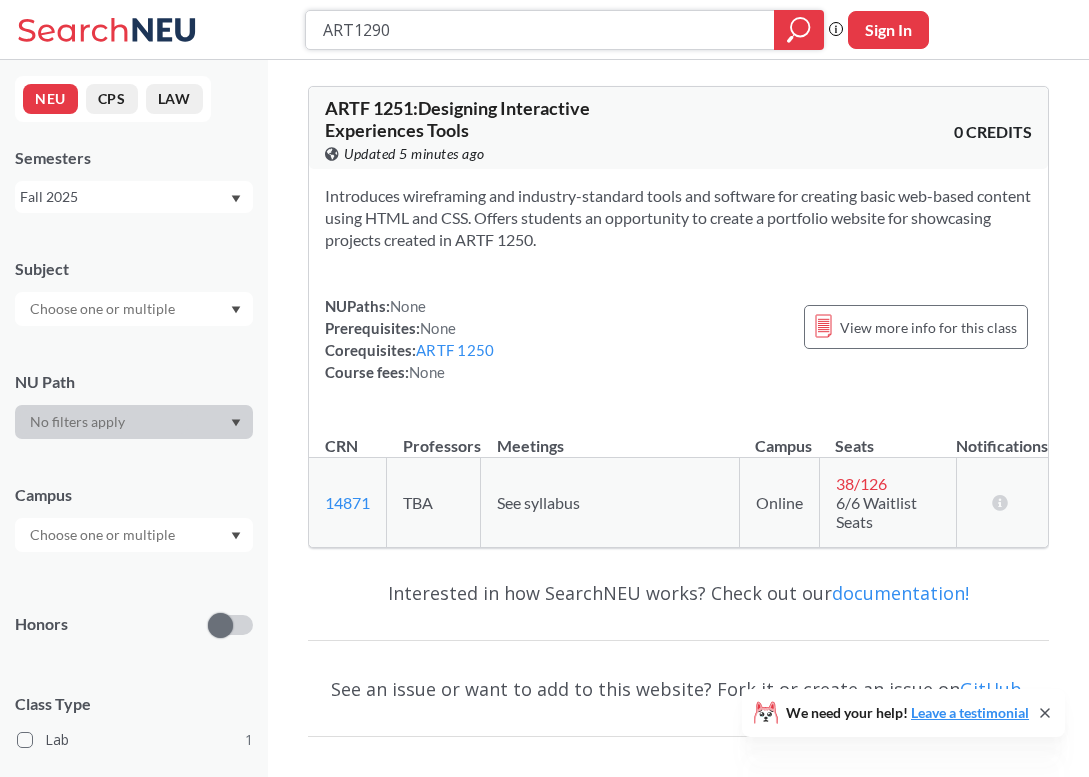 type on "ARTg1290" 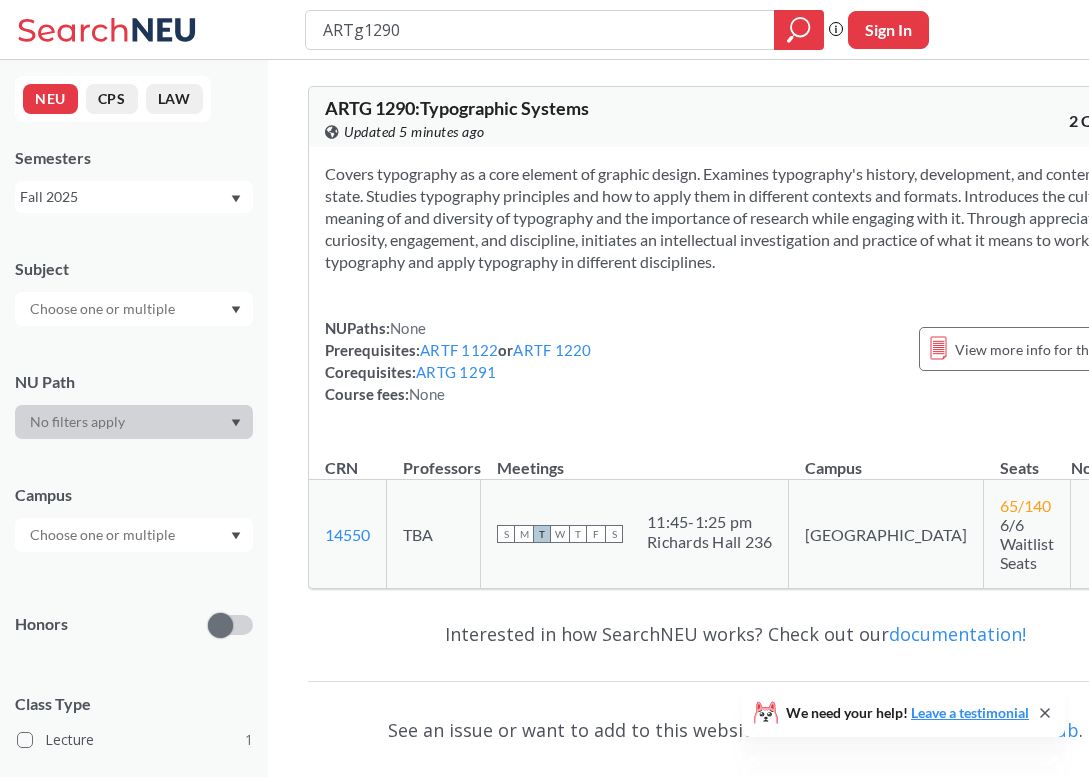 click on "Semesters" at bounding box center (134, 158) 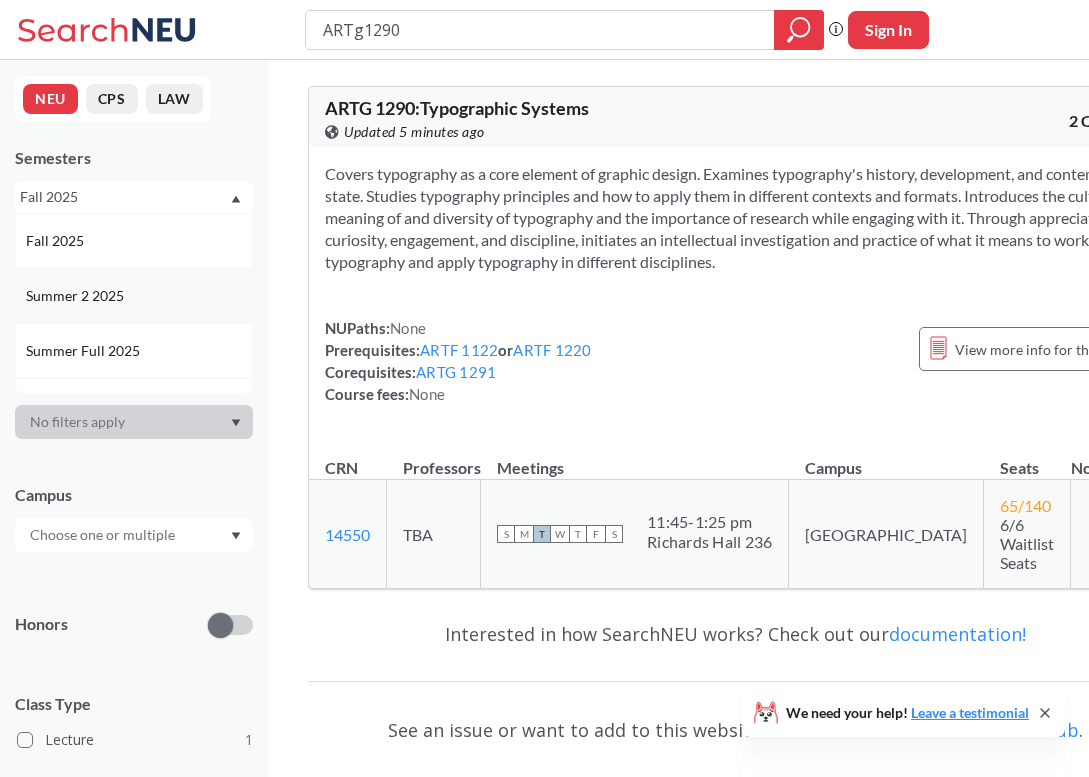 click on "Summer 2 2025" at bounding box center [139, 296] 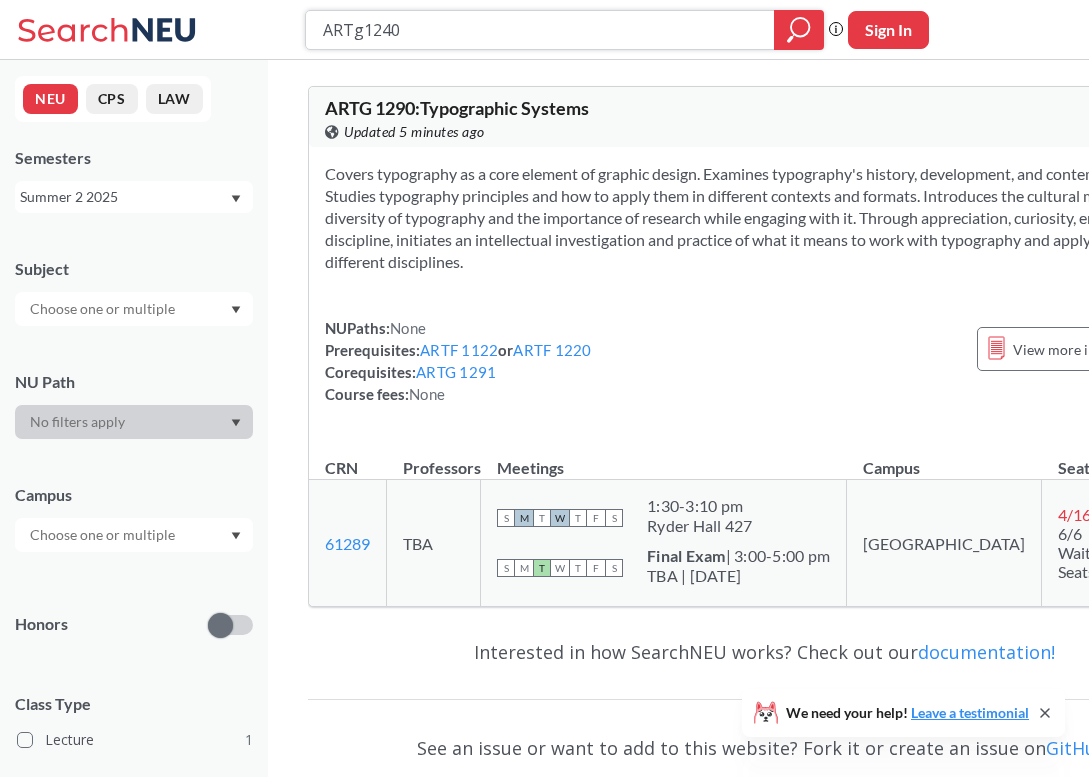 type on "ARTg1240" 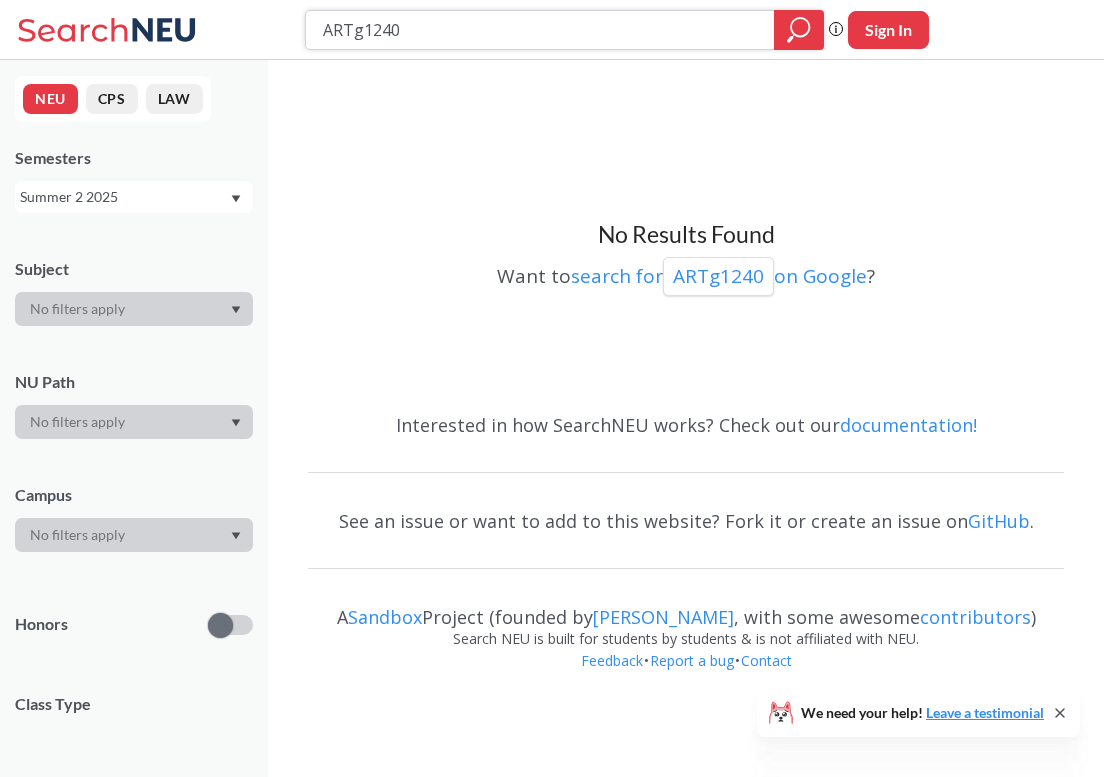 click on "ARTg1240" at bounding box center [540, 30] 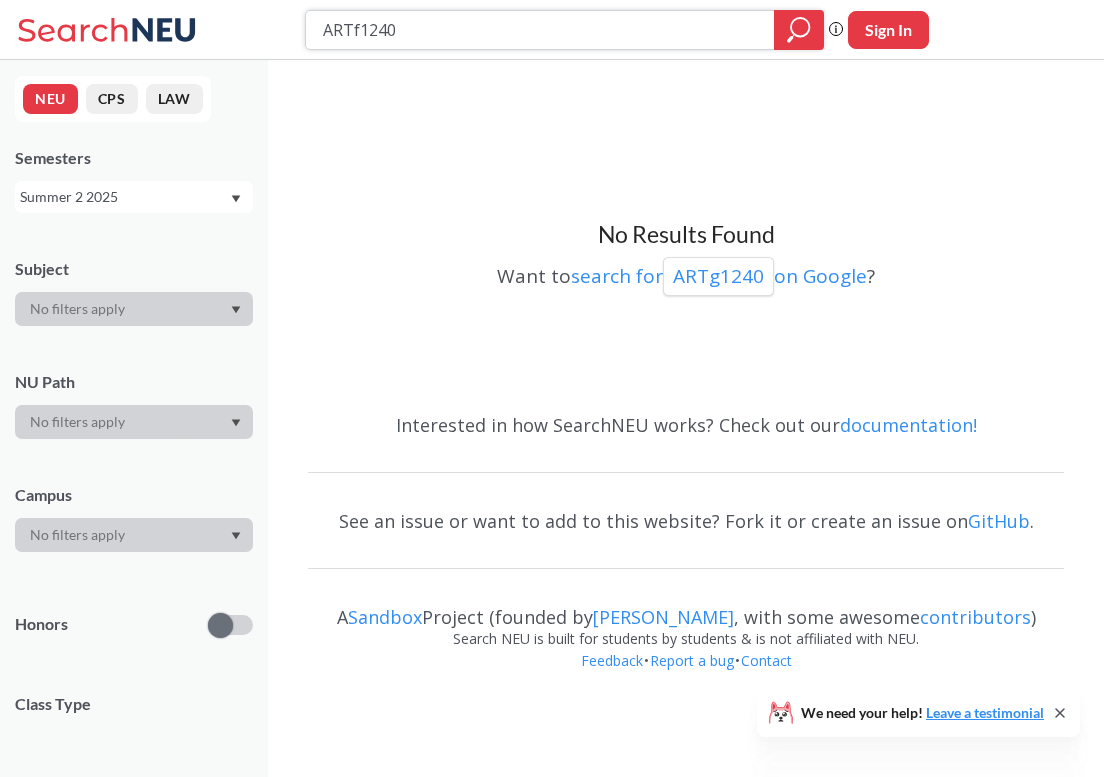 type on "ARTf1240" 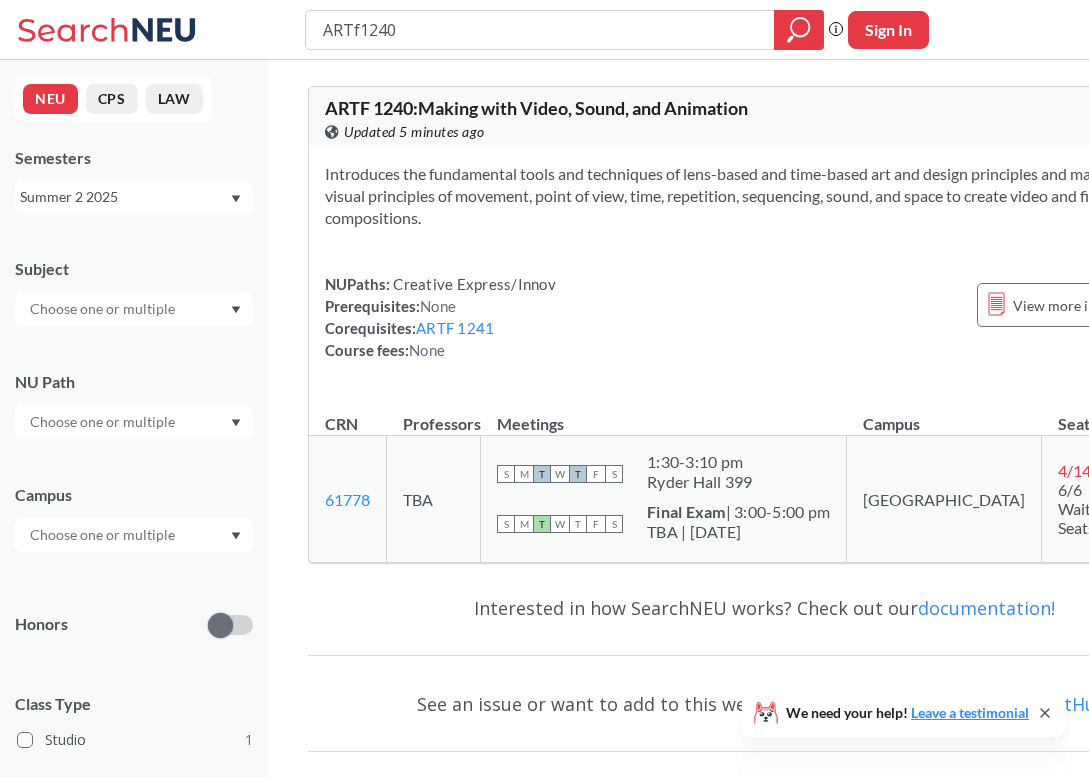 click on "Summer 2 2025" at bounding box center (124, 197) 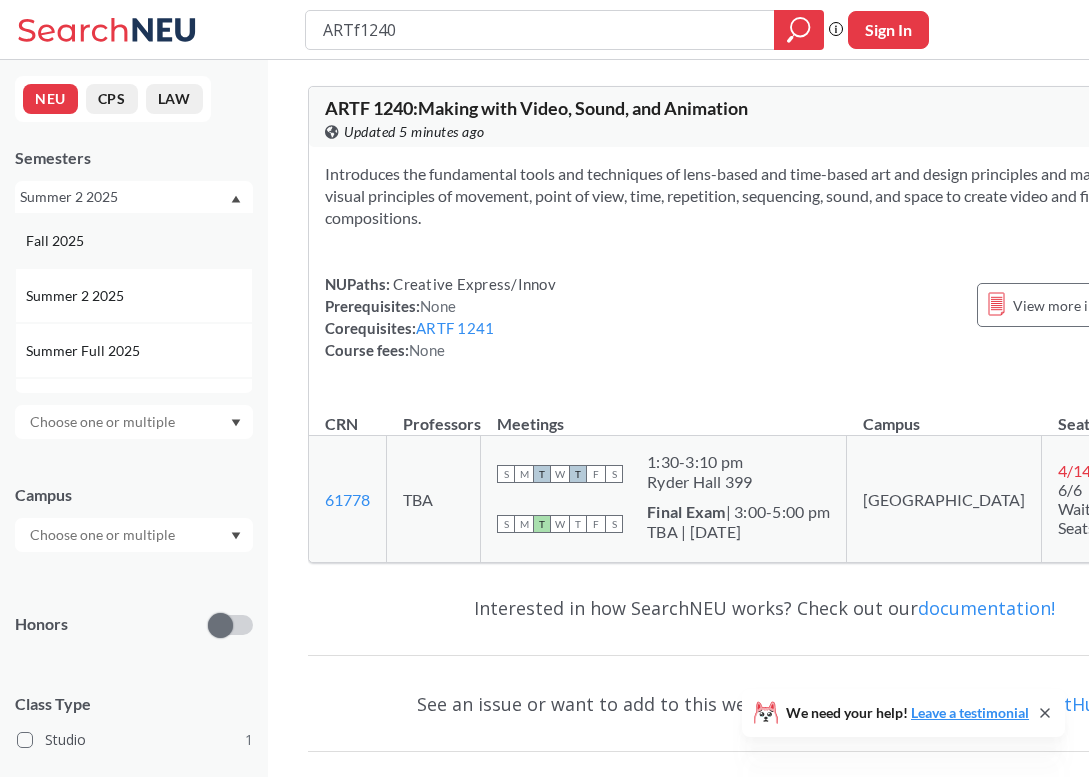 click on "Fall 2025" at bounding box center (139, 241) 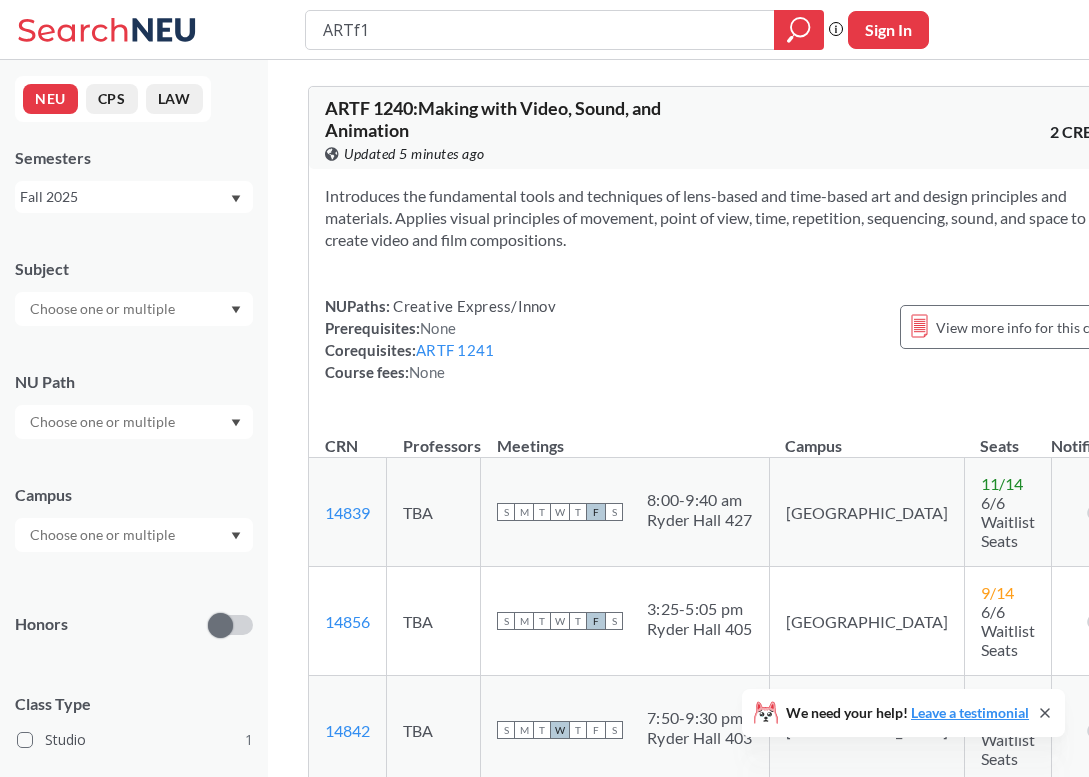 type on "ARTf" 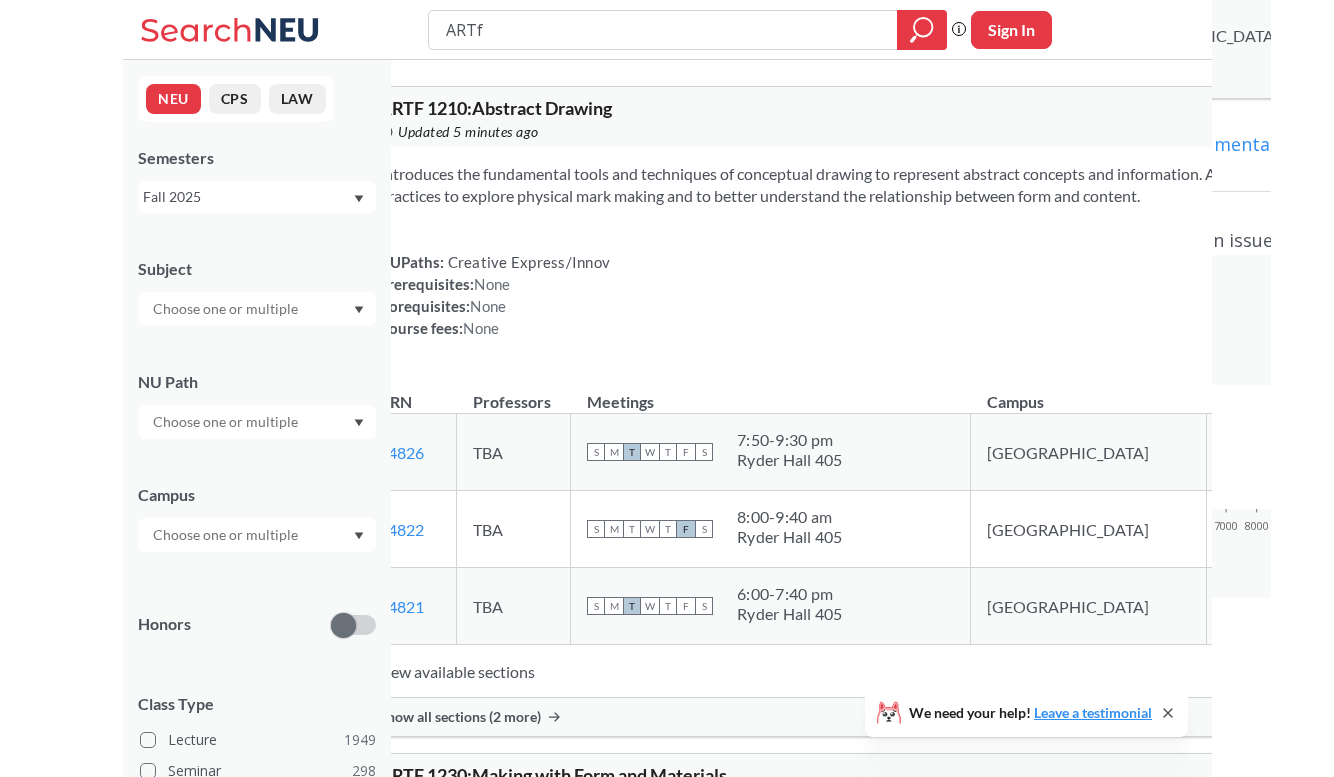 scroll, scrollTop: 191, scrollLeft: 0, axis: vertical 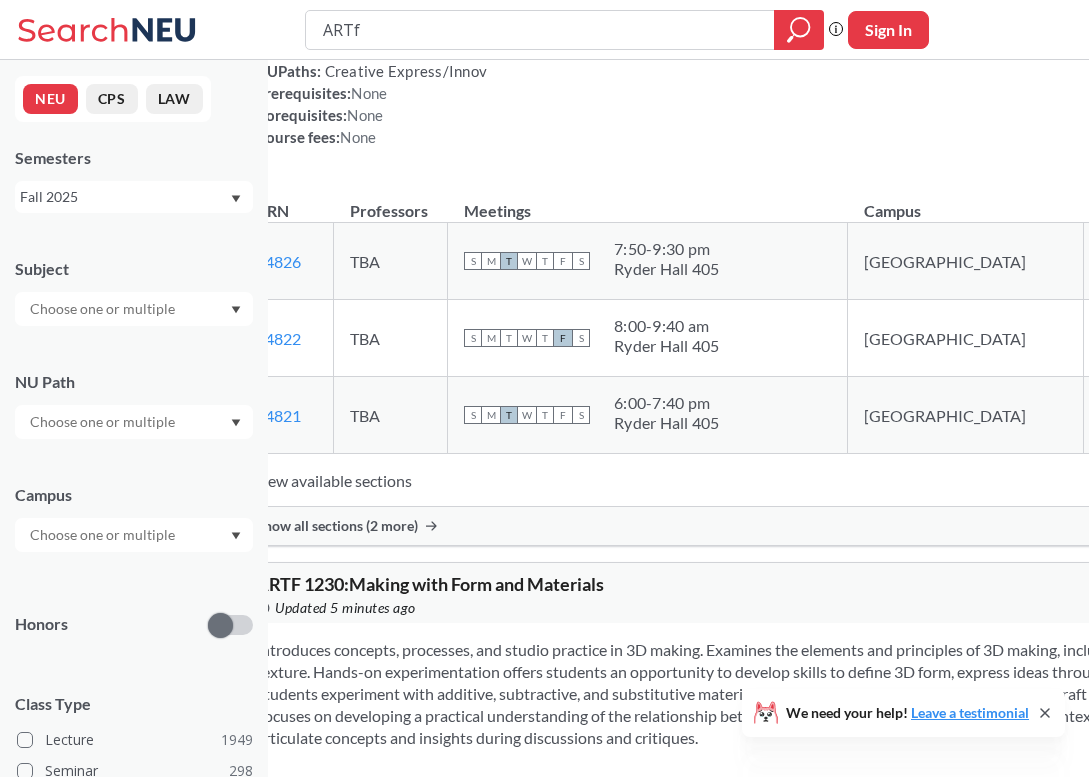 click on "New available sections" at bounding box center (755, 480) 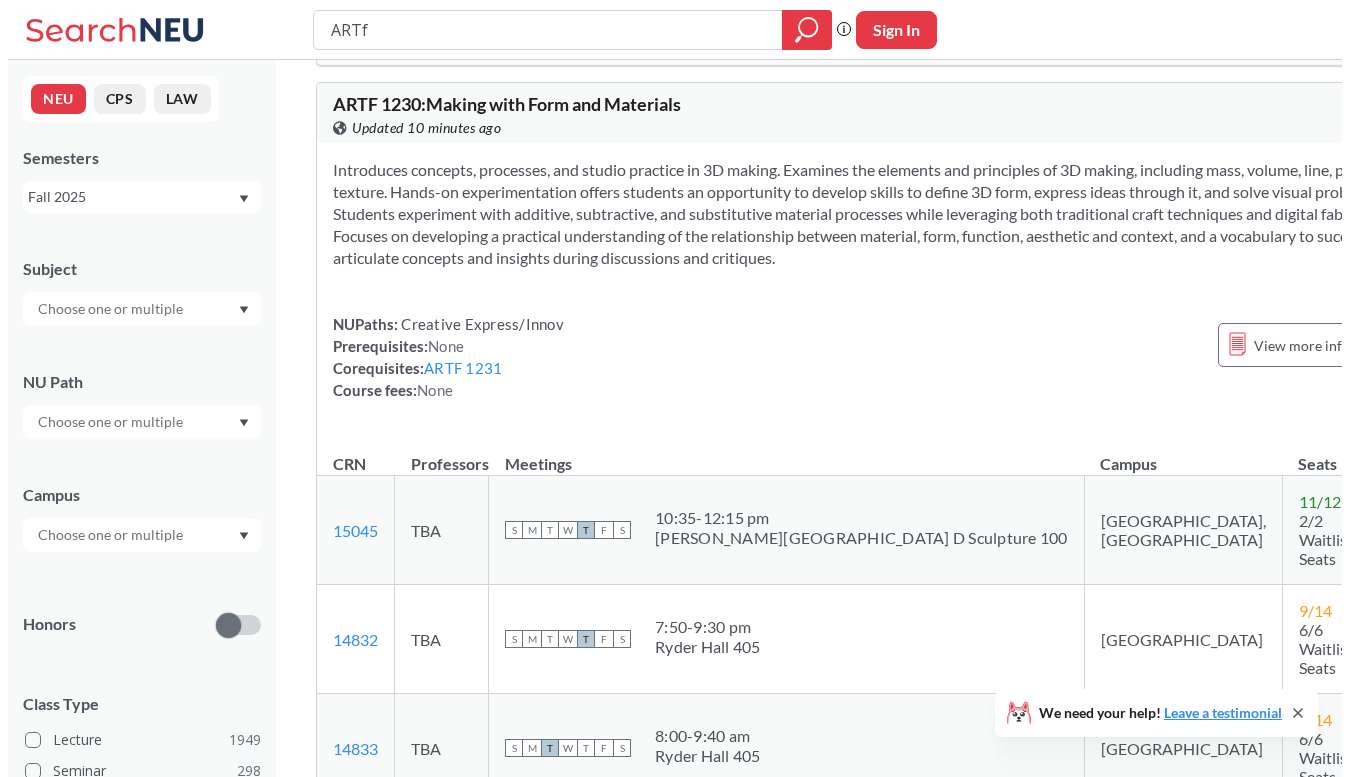 scroll, scrollTop: 0, scrollLeft: 0, axis: both 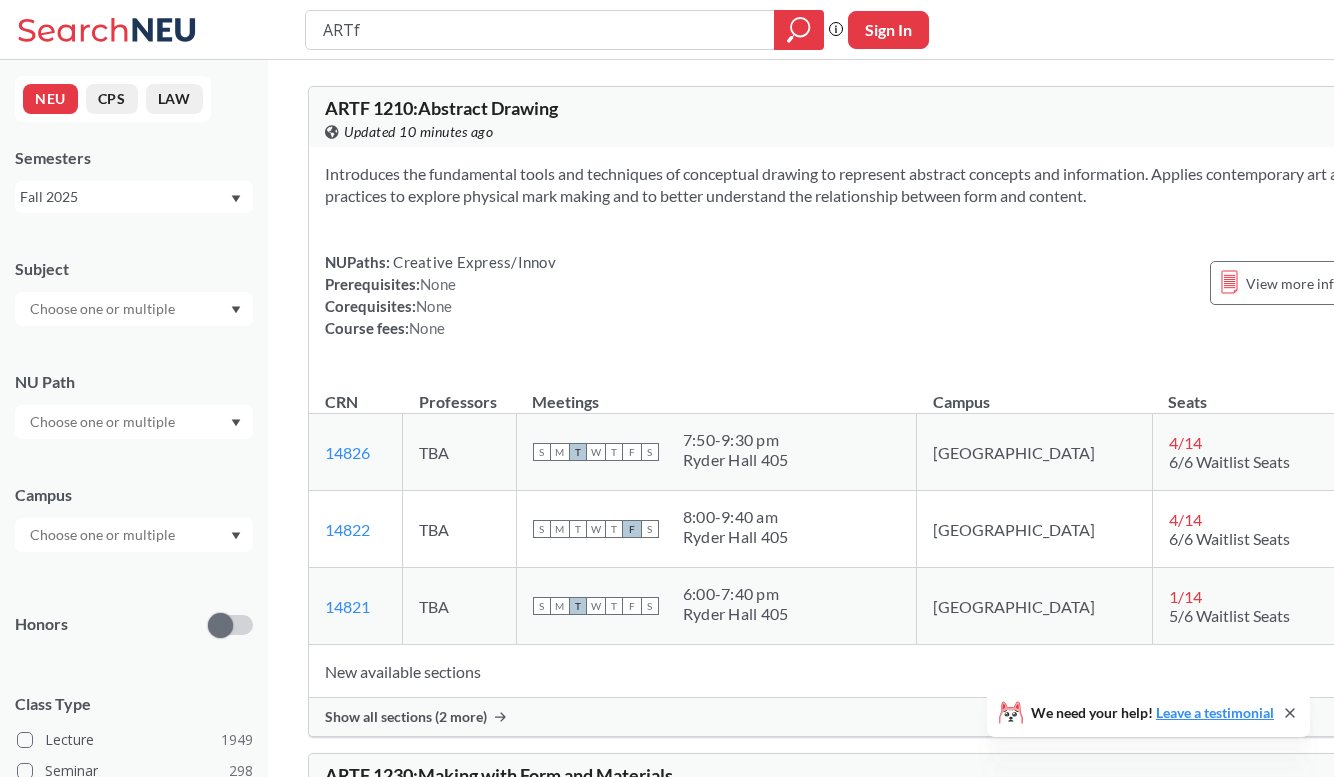 click on "ARTf" at bounding box center [564, 30] 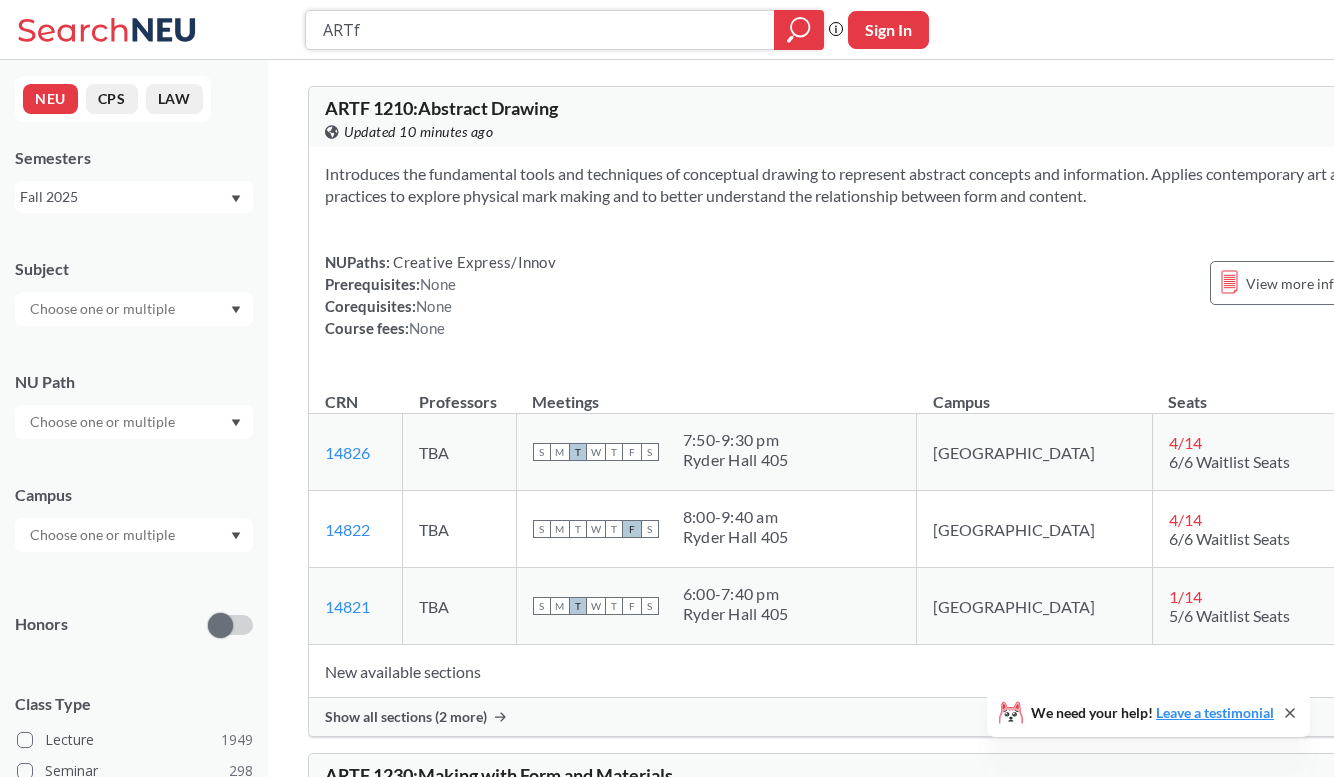 click on "ARTf" at bounding box center (540, 30) 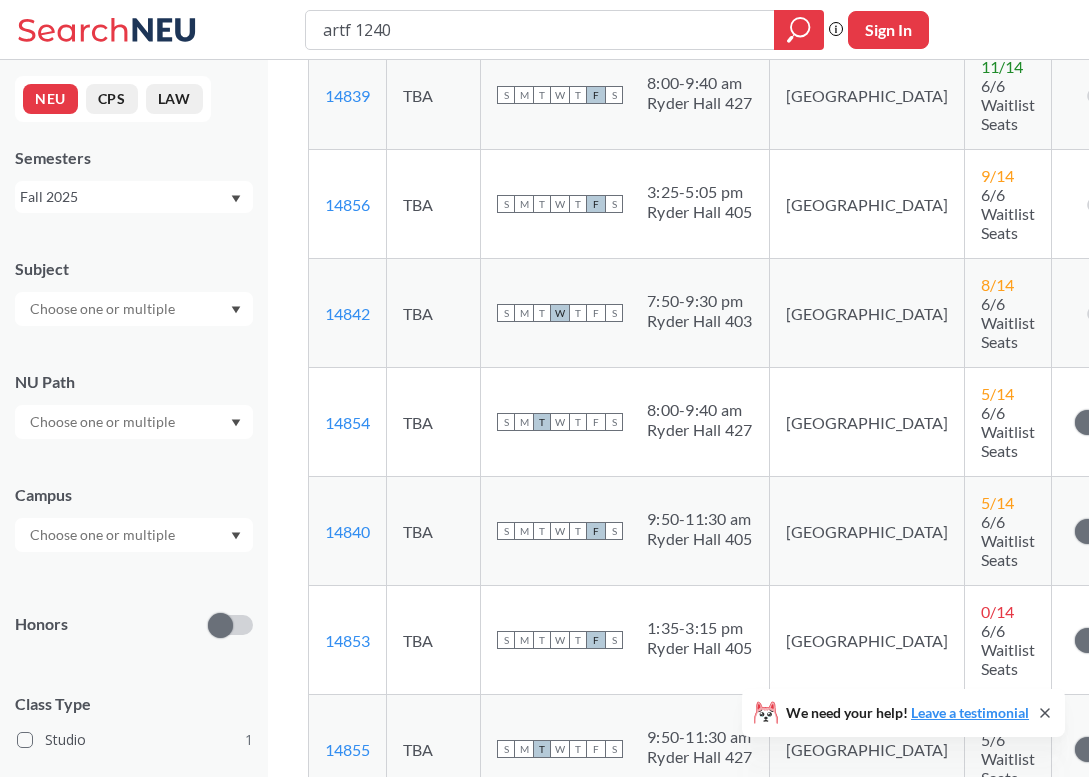 scroll, scrollTop: 375, scrollLeft: 0, axis: vertical 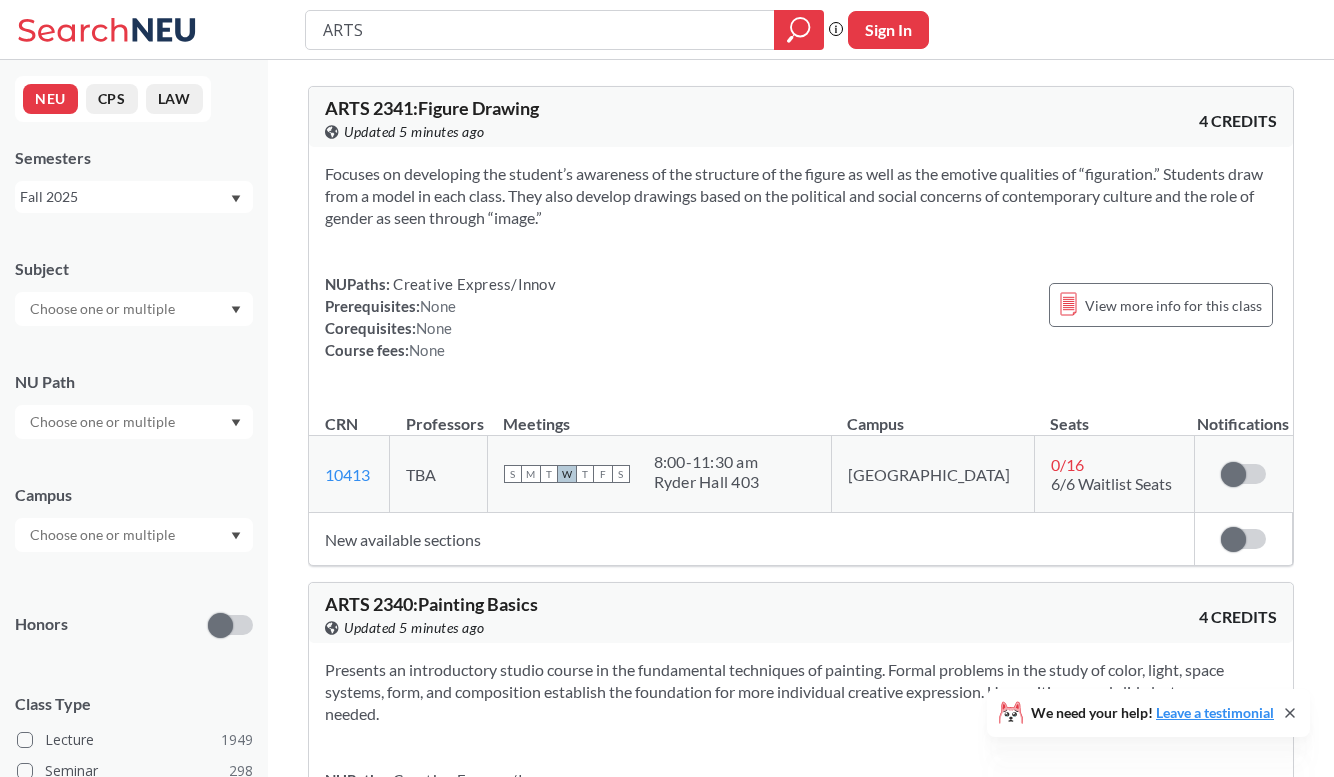 click 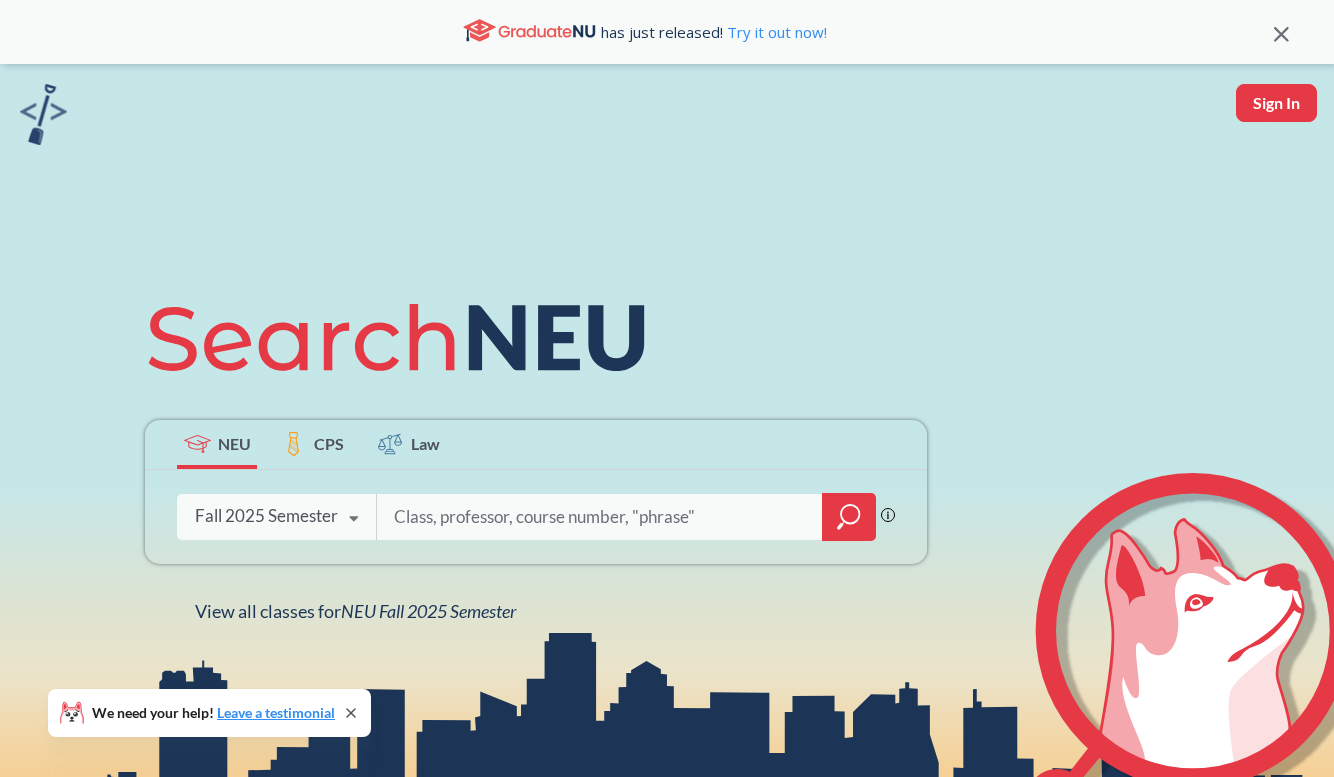 click at bounding box center [600, 517] 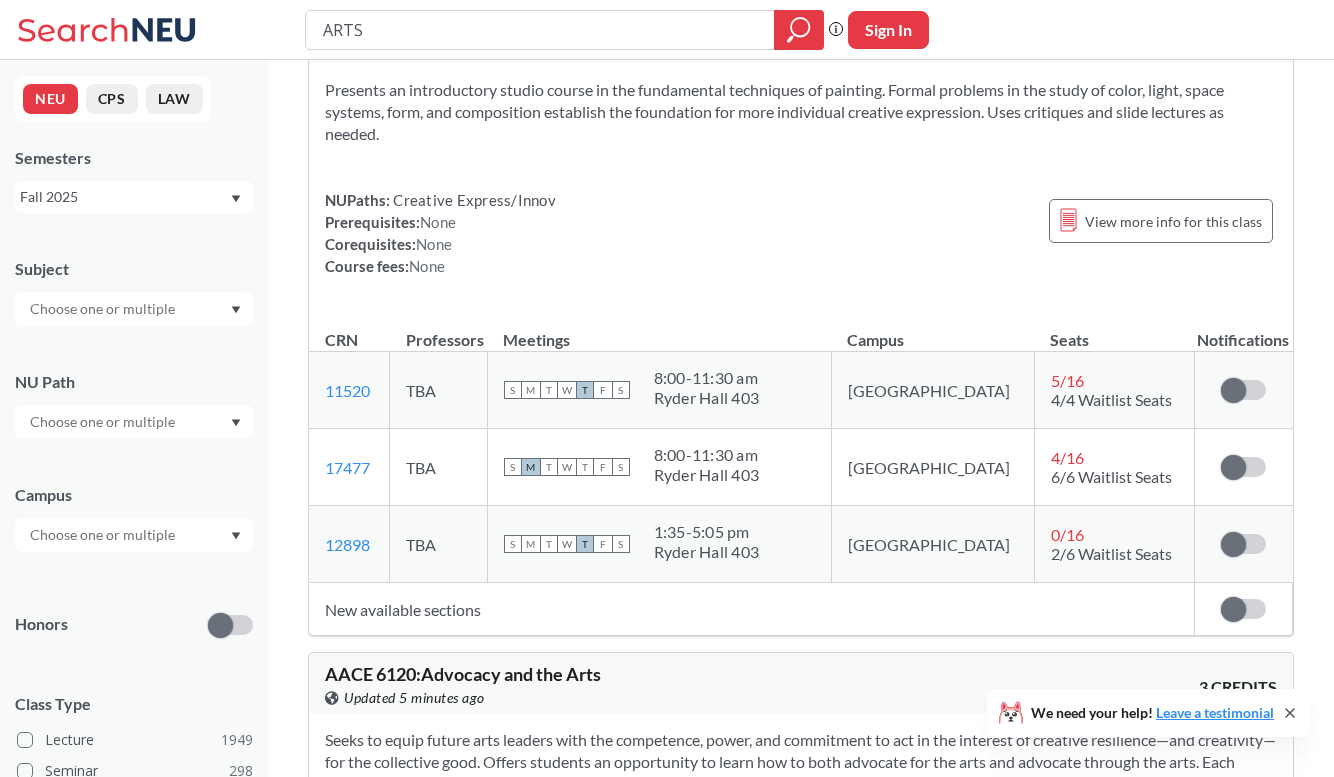 scroll, scrollTop: 581, scrollLeft: 0, axis: vertical 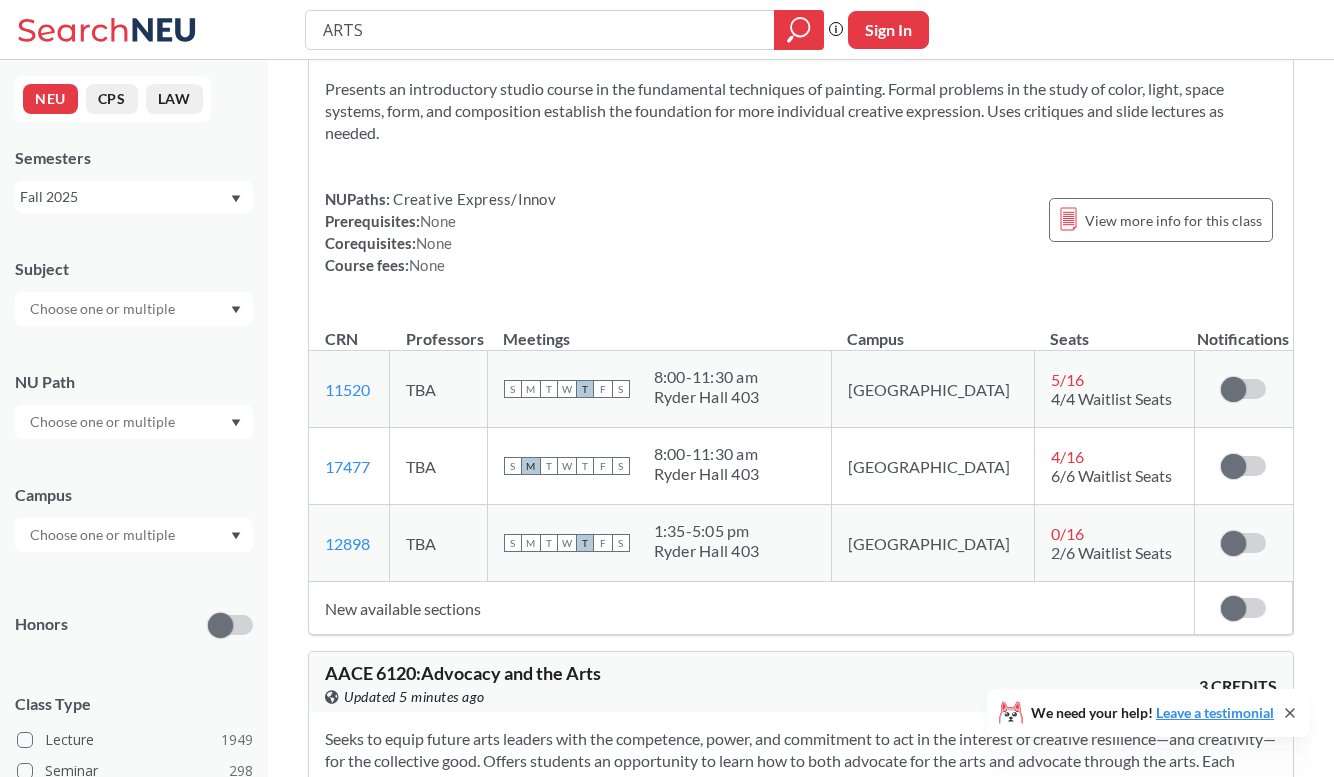click on "New available sections" at bounding box center (751, 608) 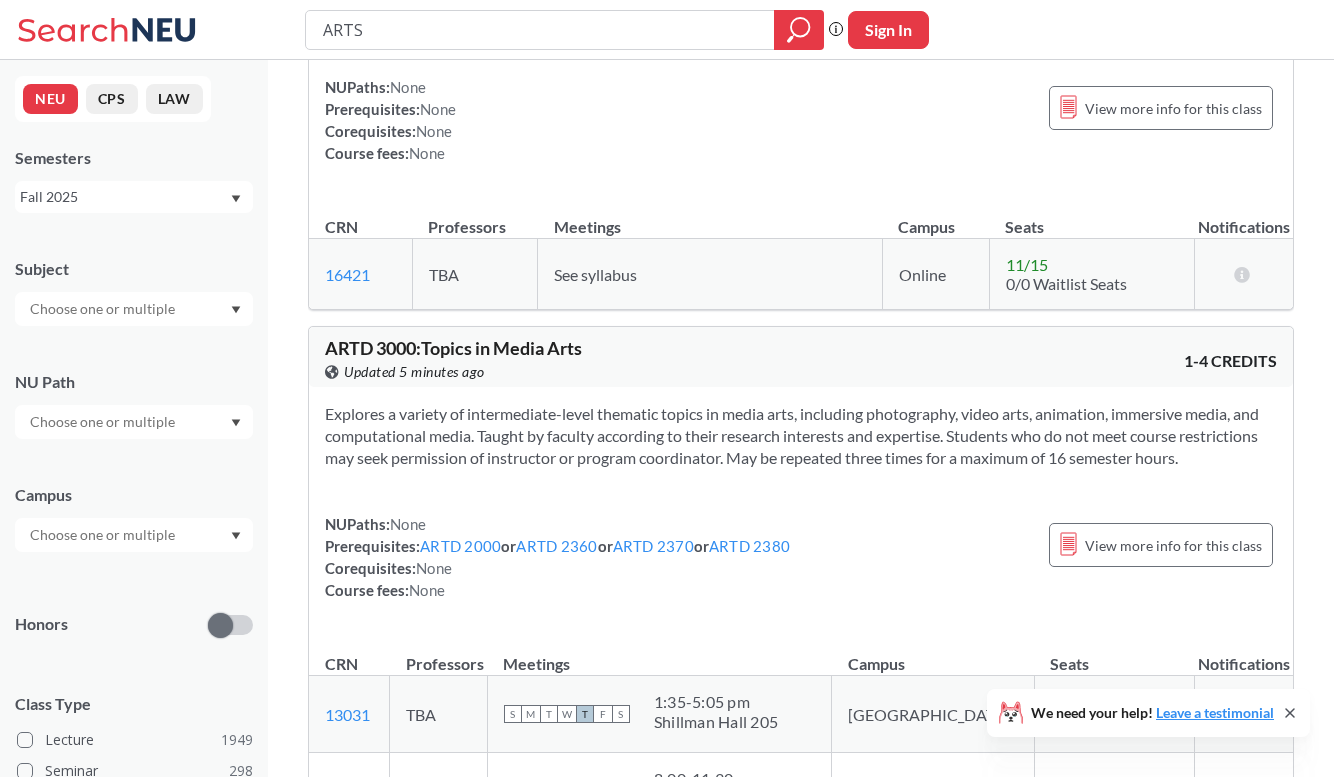 scroll, scrollTop: 1627, scrollLeft: 0, axis: vertical 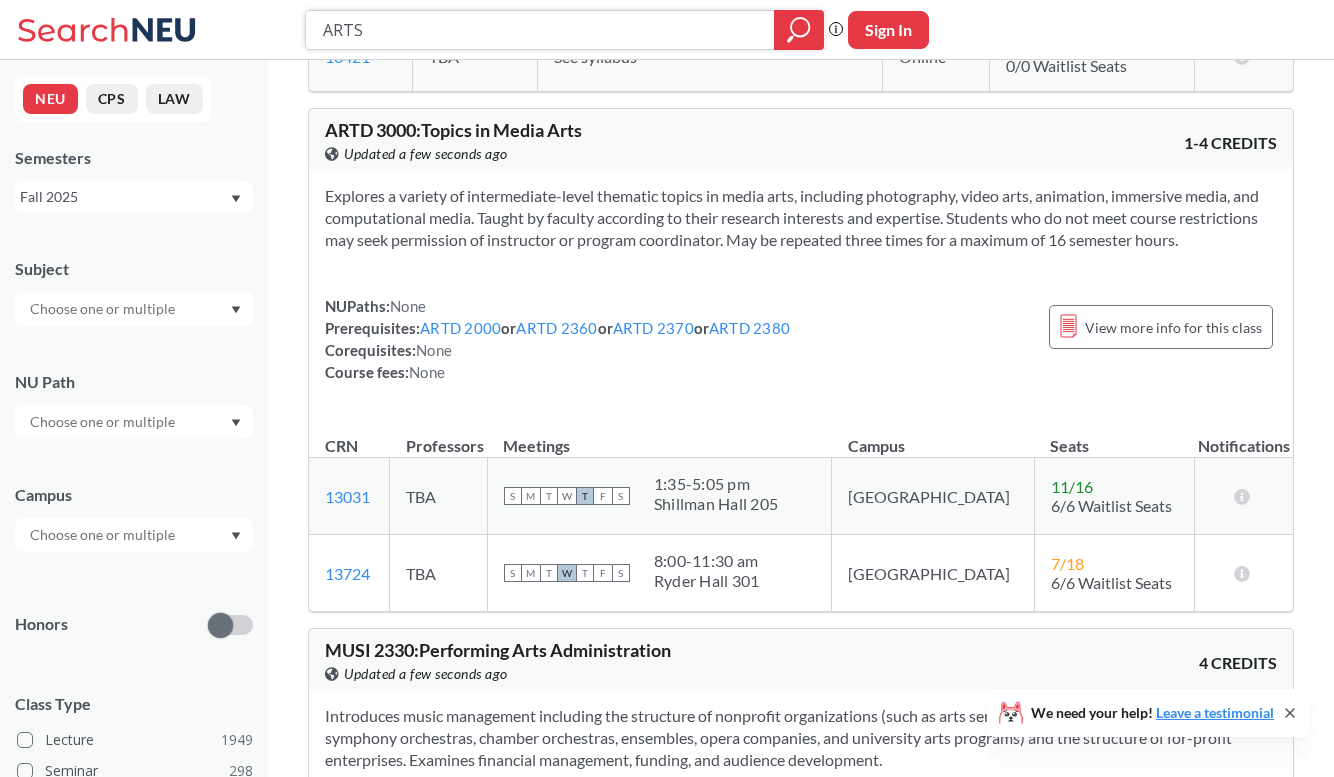 click on "ARTS" at bounding box center [540, 30] 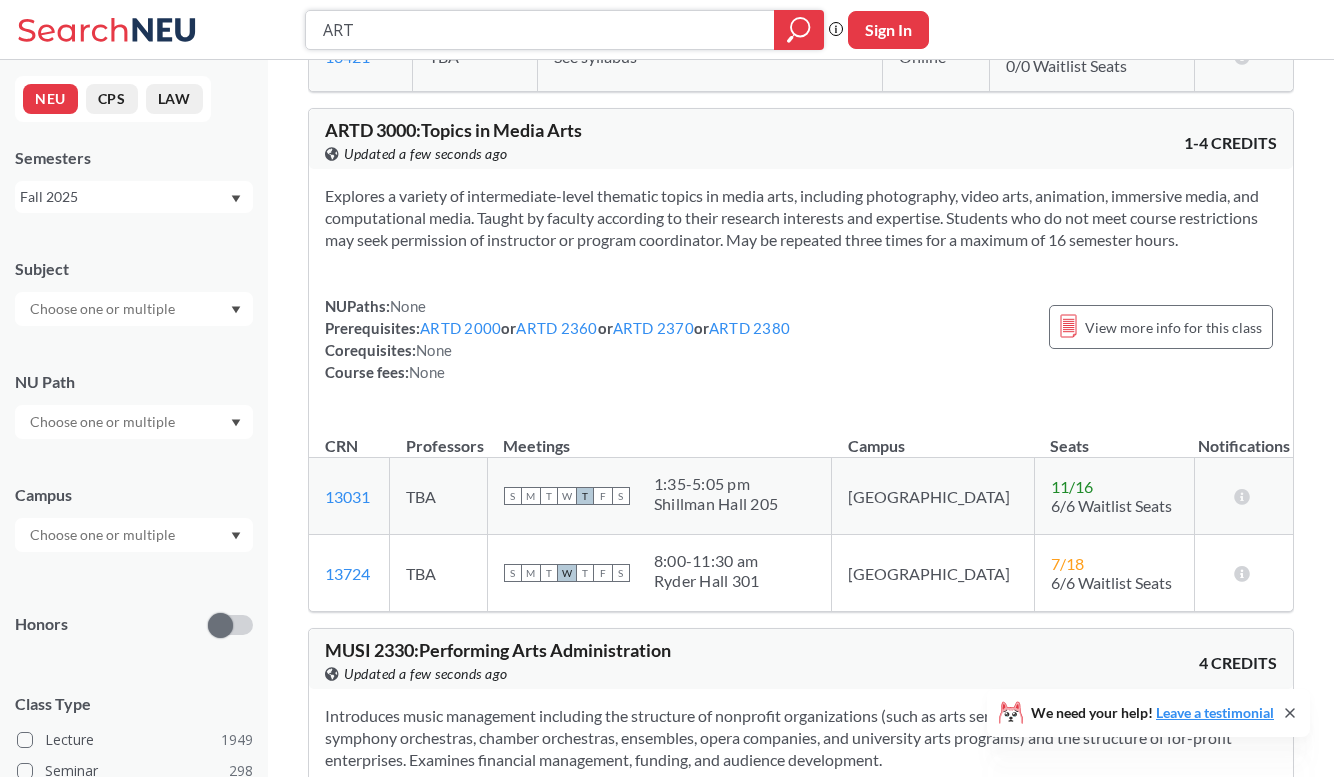 type on "ARTD" 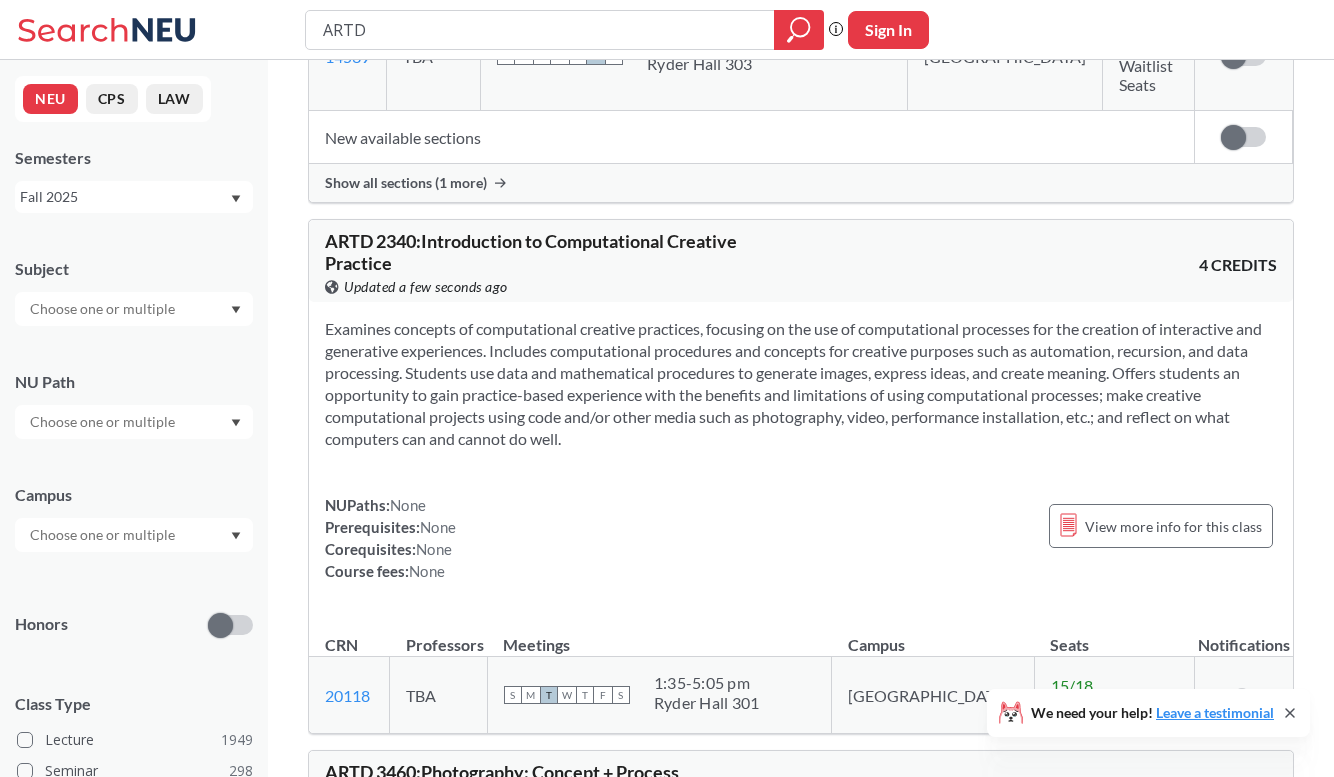 scroll, scrollTop: 1033, scrollLeft: 0, axis: vertical 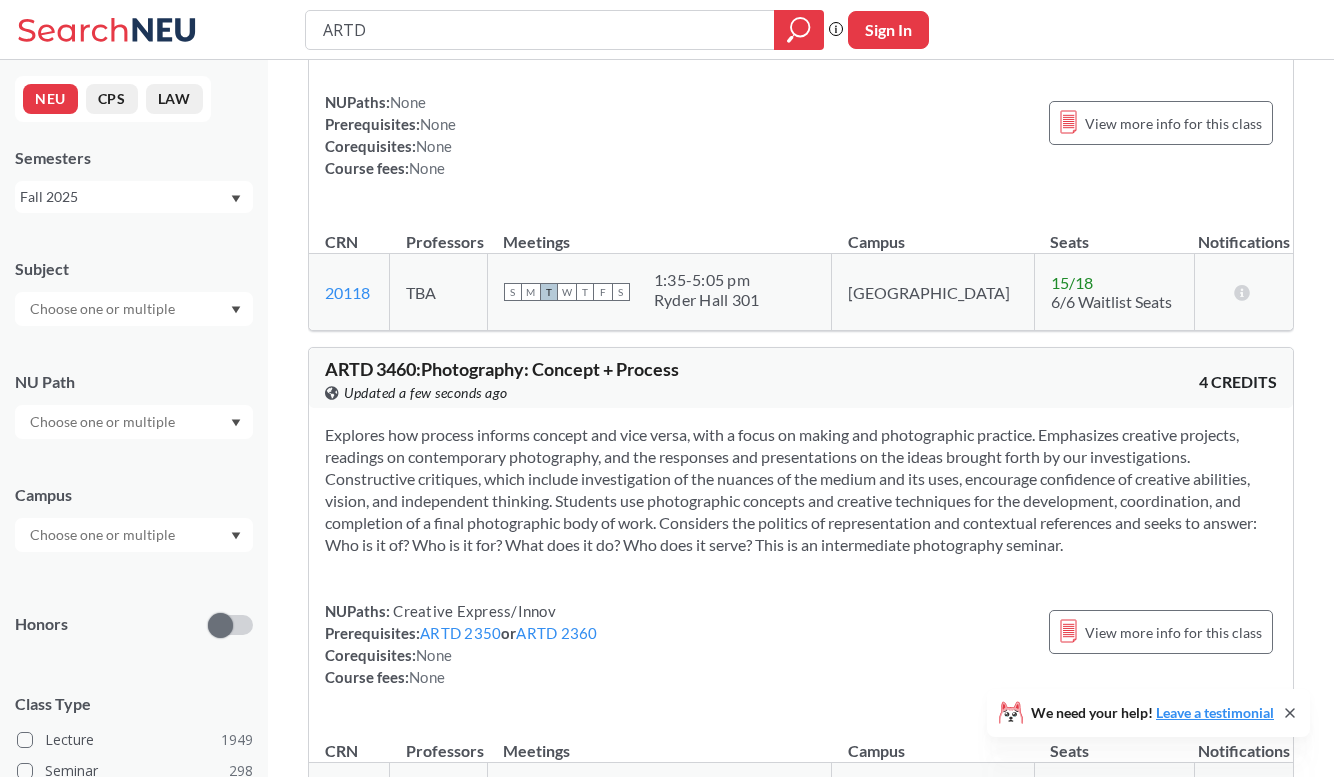 click on "NUPaths:   Creative Express/Innov Prerequisites:  ARTD 2350  or  ARTD 2360 Corequisites:  None Course fees:  None" at bounding box center (461, 644) 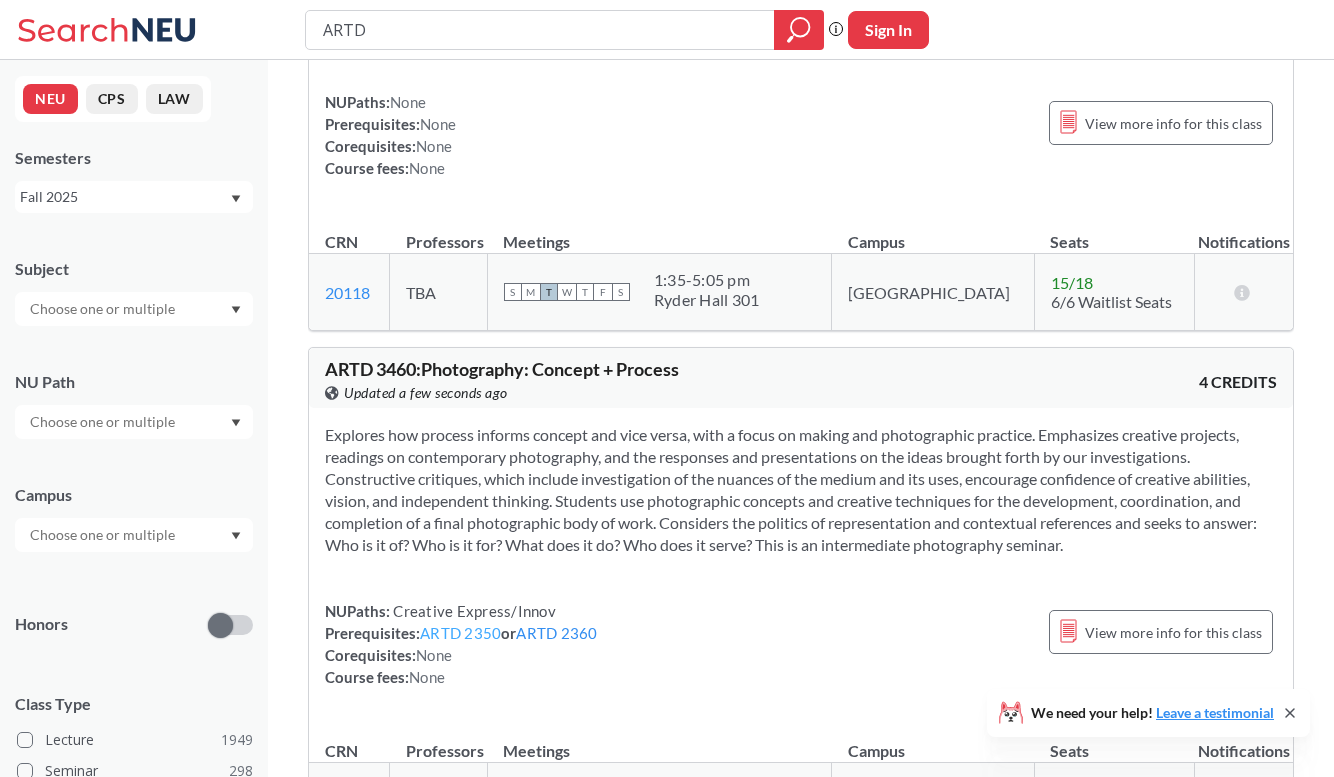 click on "ARTD 2350" at bounding box center [460, 633] 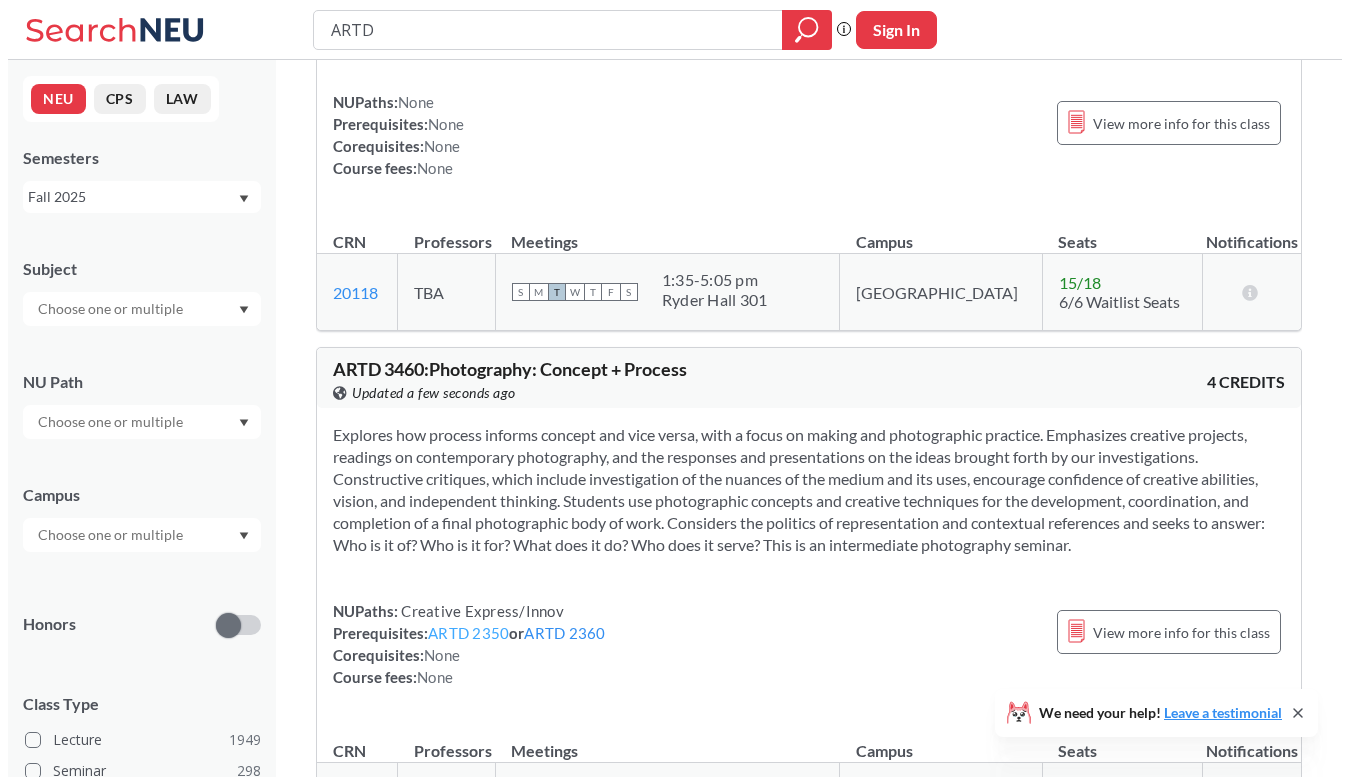 scroll, scrollTop: 0, scrollLeft: 0, axis: both 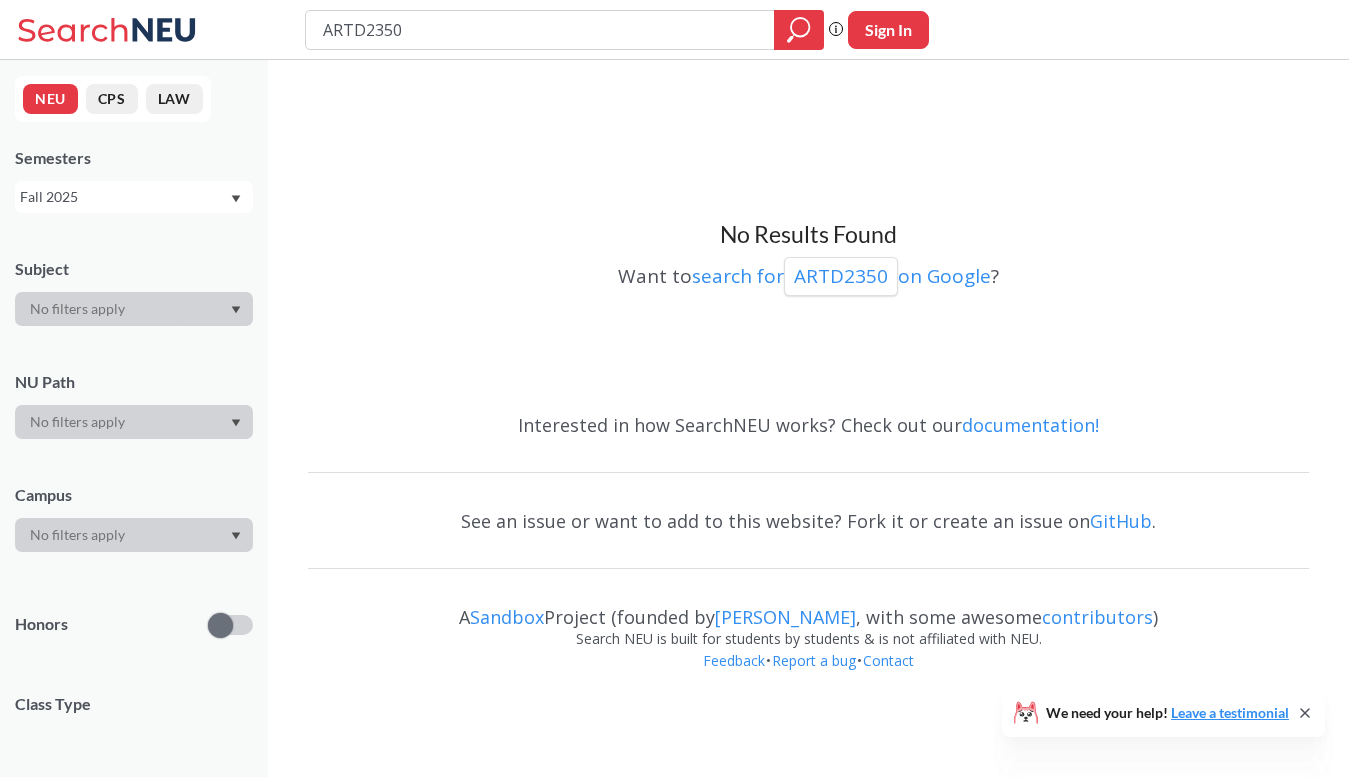 type on "ARTD" 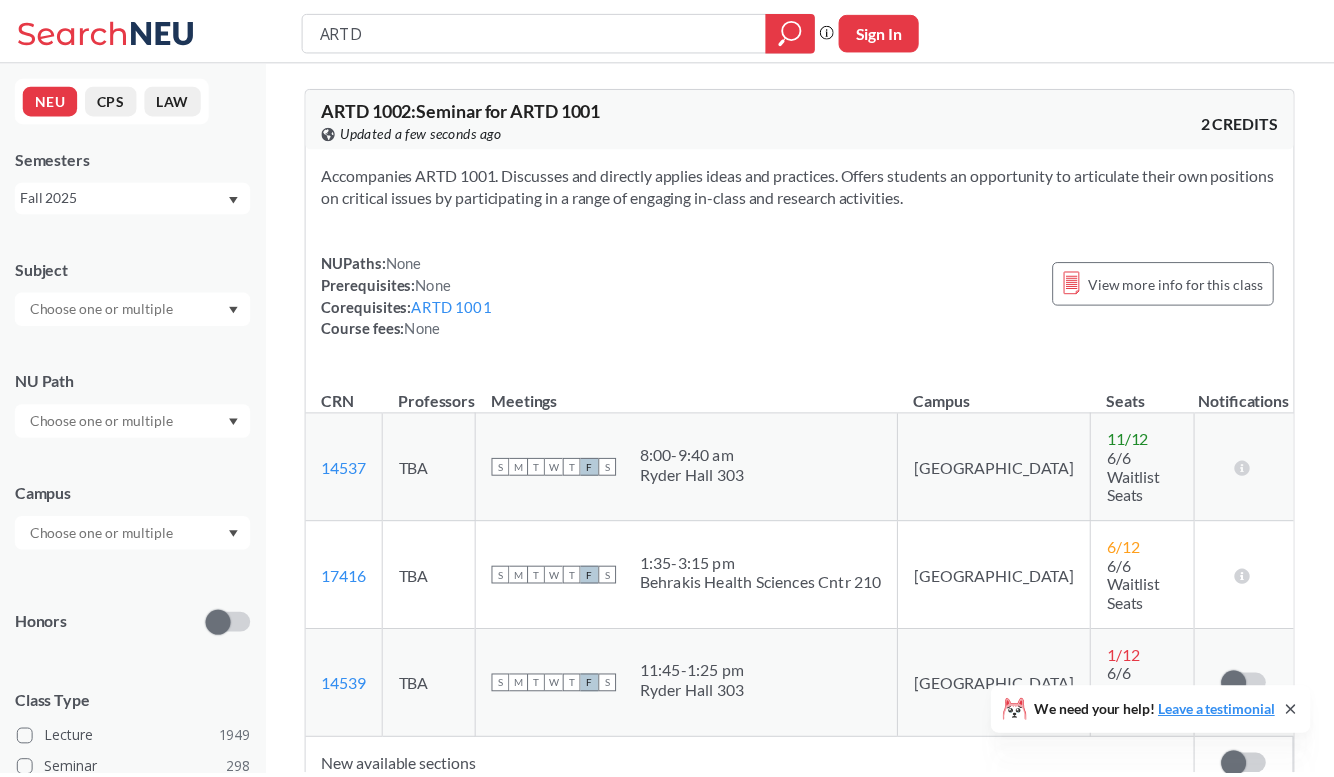 scroll, scrollTop: 1033, scrollLeft: 0, axis: vertical 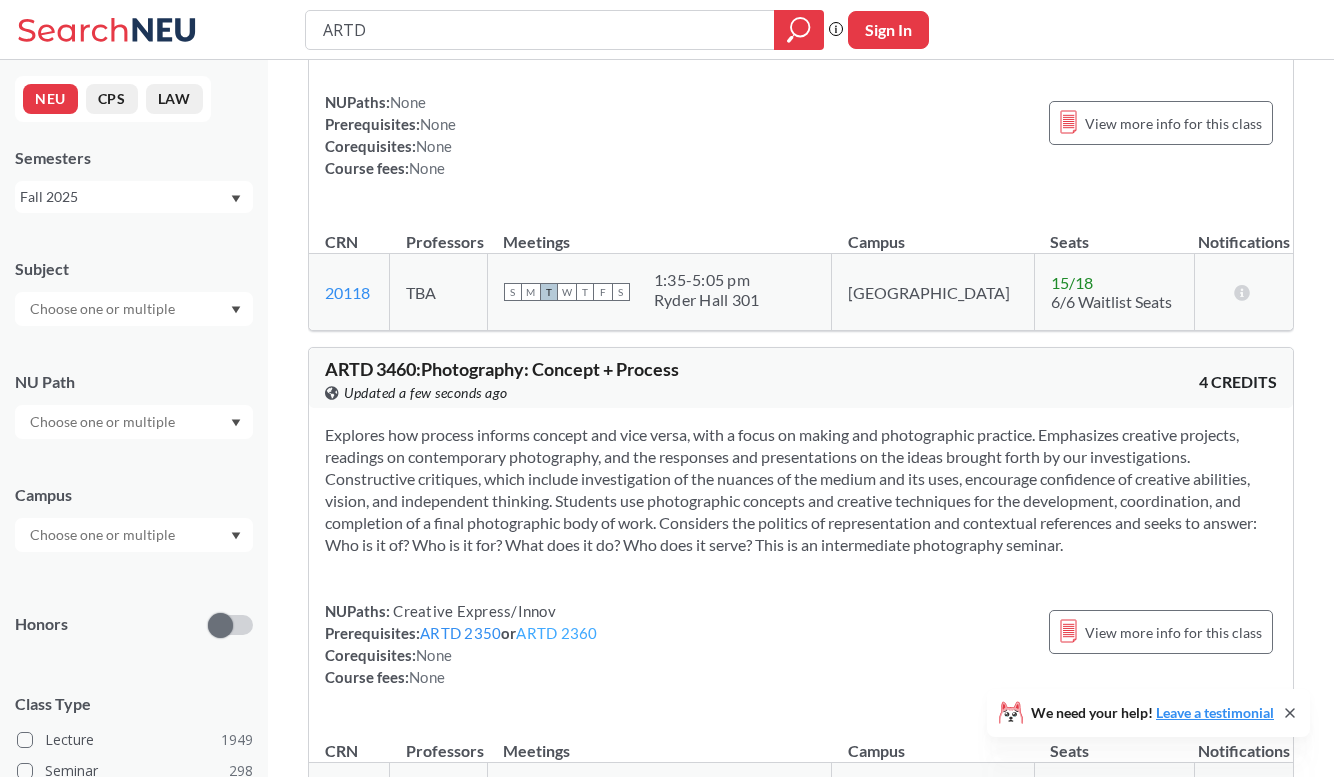 click on "ARTD 2360" at bounding box center (556, 633) 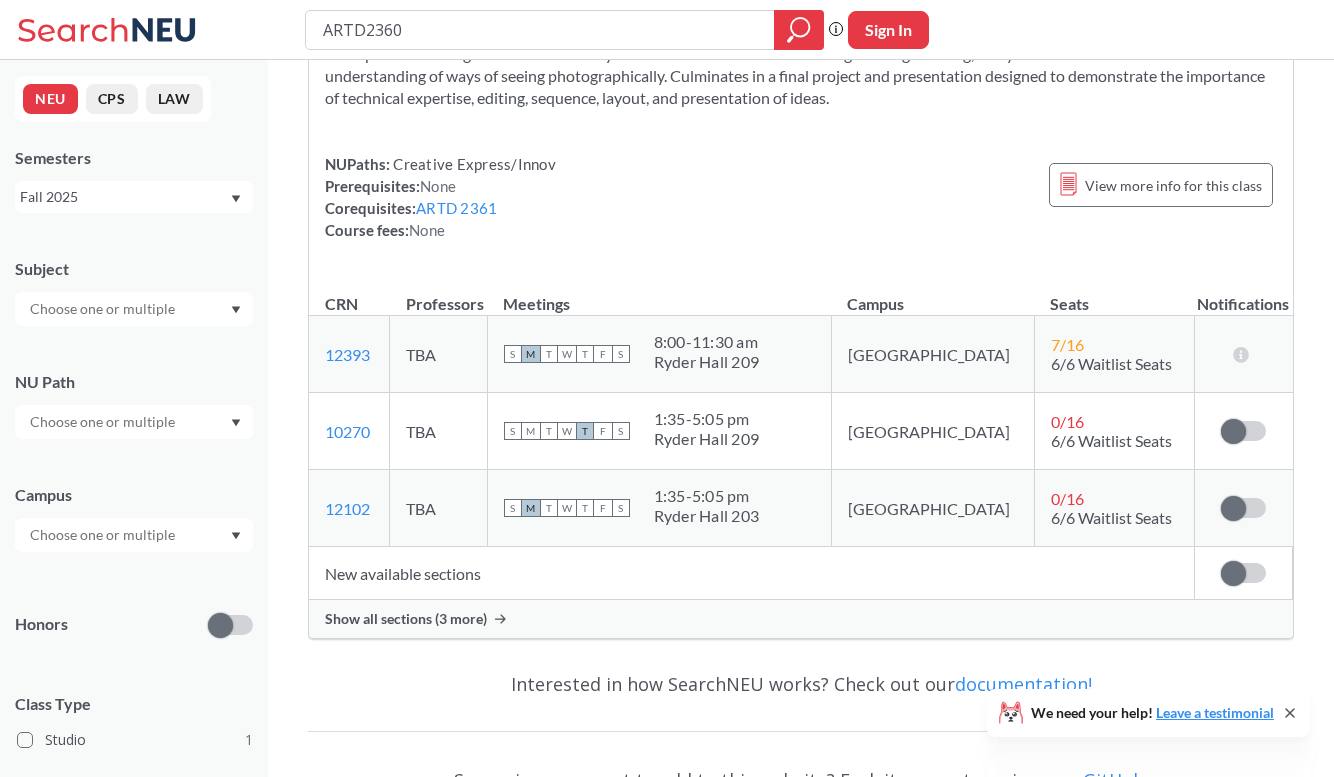 scroll, scrollTop: 168, scrollLeft: 0, axis: vertical 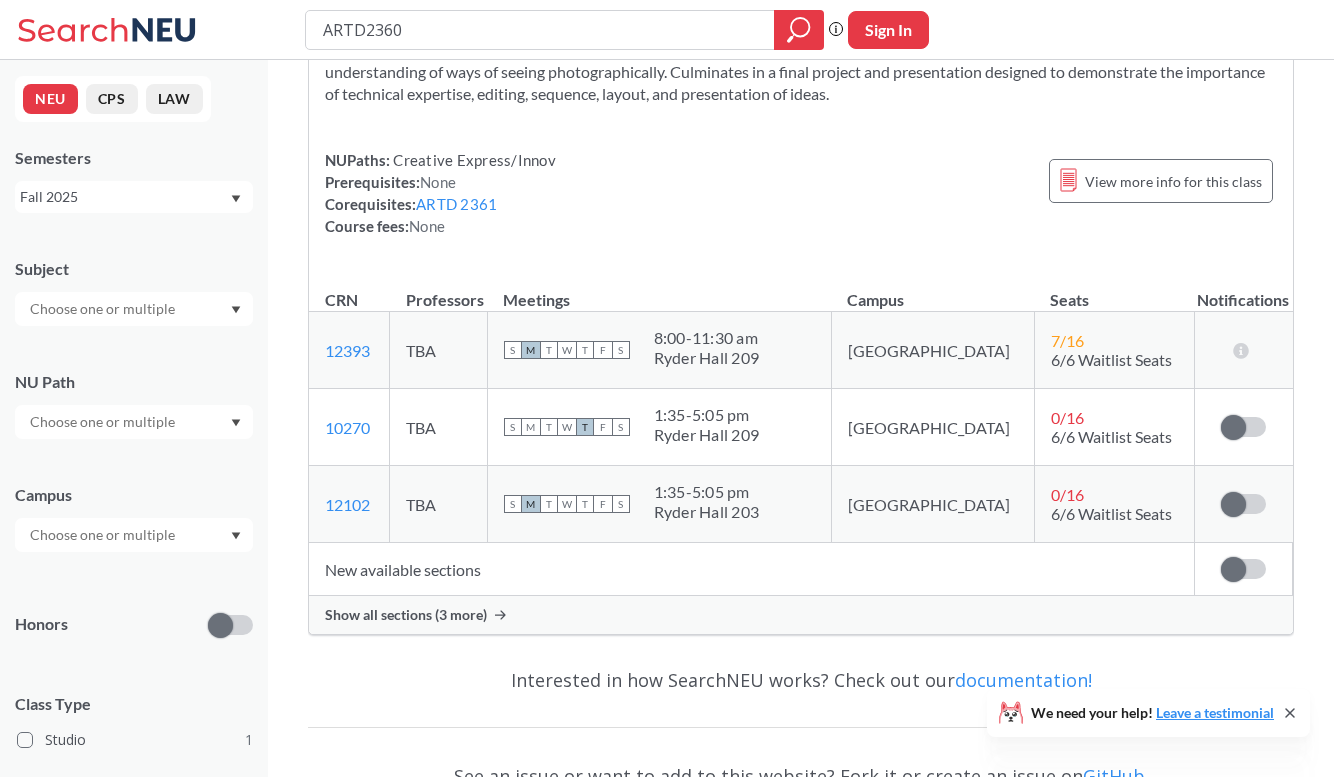 click on "Show all sections (3 more)" at bounding box center (801, 615) 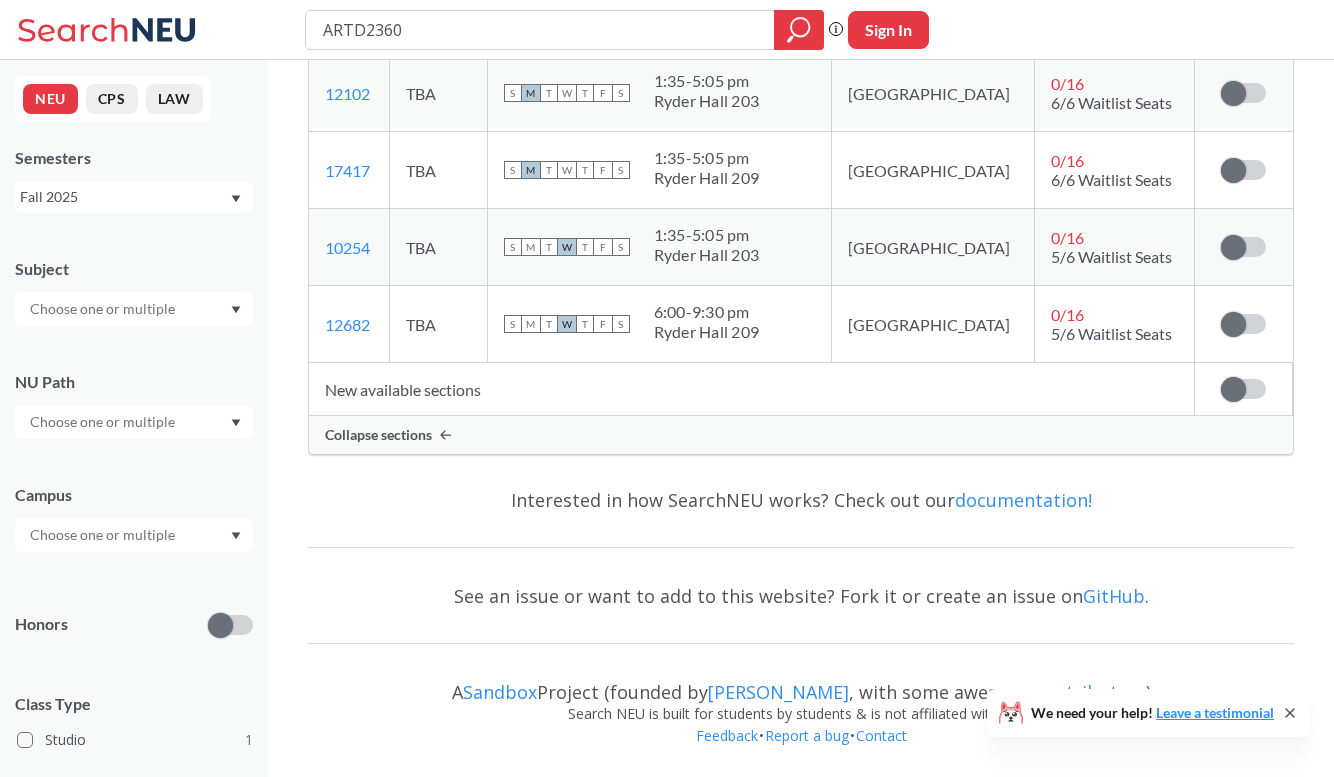 scroll, scrollTop: 0, scrollLeft: 0, axis: both 